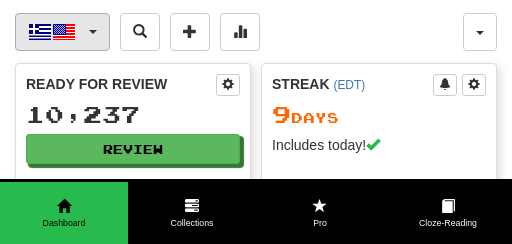 scroll, scrollTop: 0, scrollLeft: 0, axis: both 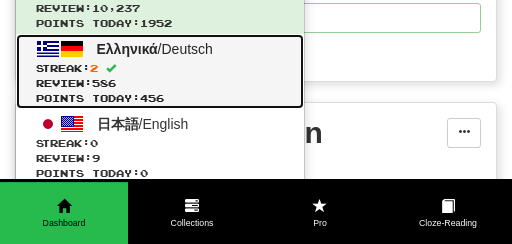 click on "Points today:  456" at bounding box center [160, 98] 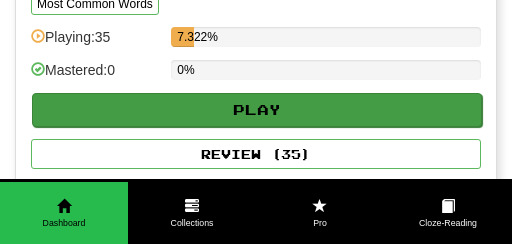 scroll, scrollTop: 1542, scrollLeft: 0, axis: vertical 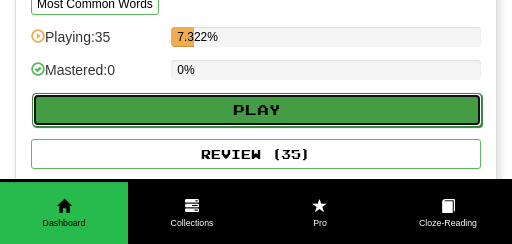 click on "Play" at bounding box center [257, 110] 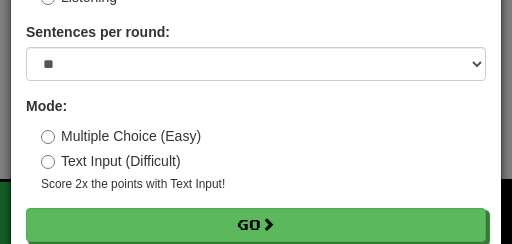 scroll, scrollTop: 187, scrollLeft: 0, axis: vertical 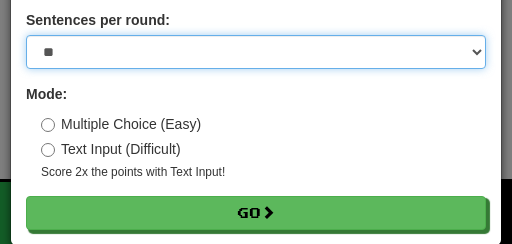 click on "* ** ** ** ** ** *** ********" at bounding box center [256, 52] 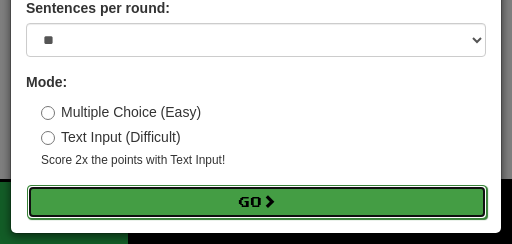 click on "Go" at bounding box center [257, 202] 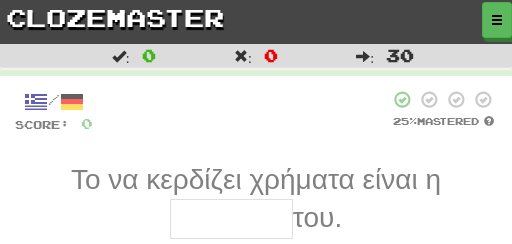 scroll, scrollTop: 0, scrollLeft: 0, axis: both 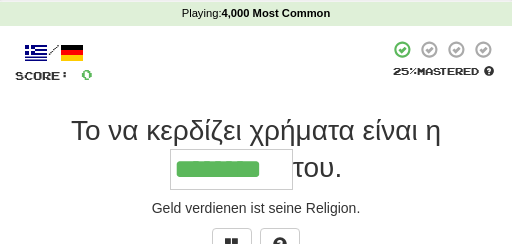 type on "********" 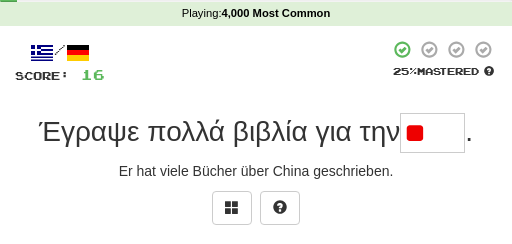 type on "*" 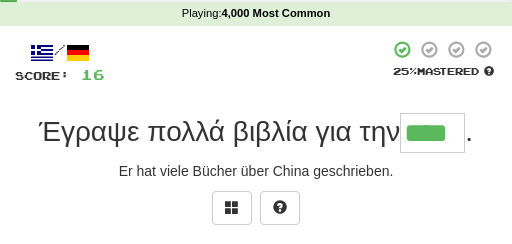 scroll, scrollTop: 0, scrollLeft: 6, axis: horizontal 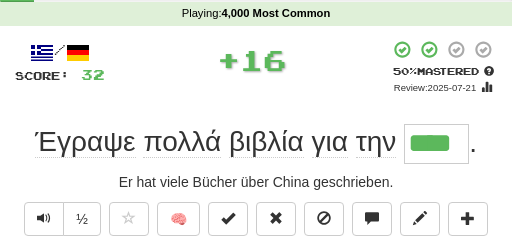 type on "****" 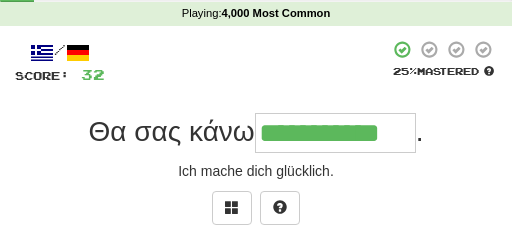 scroll, scrollTop: 0, scrollLeft: 51, axis: horizontal 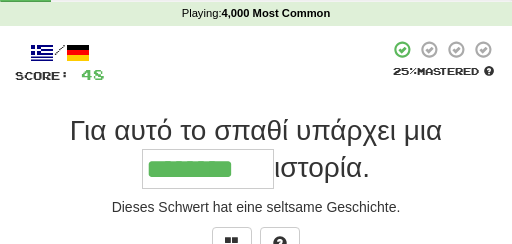 type on "********" 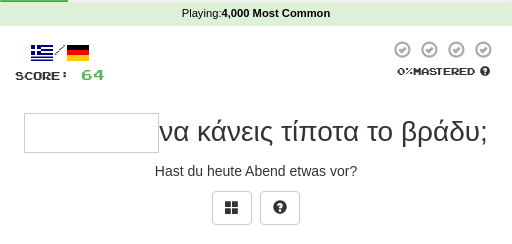 type on "*" 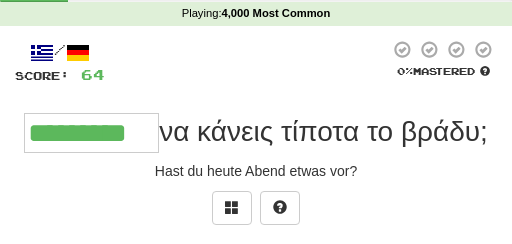 type on "*********" 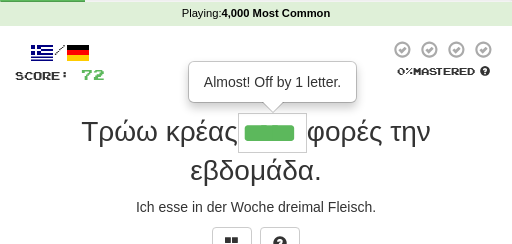 type on "*****" 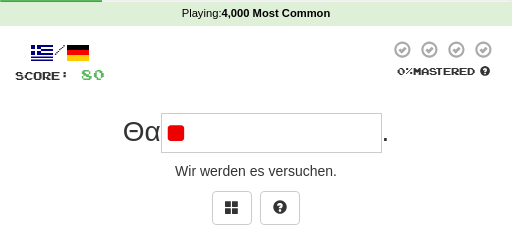 type on "*" 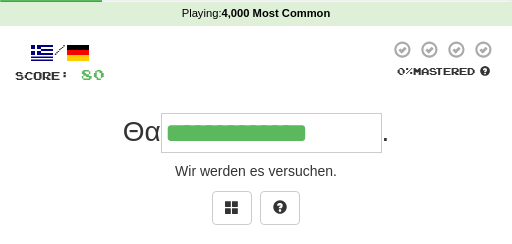type on "**********" 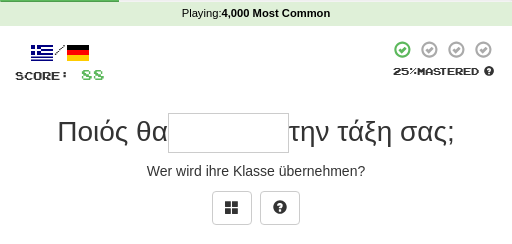 type on "*" 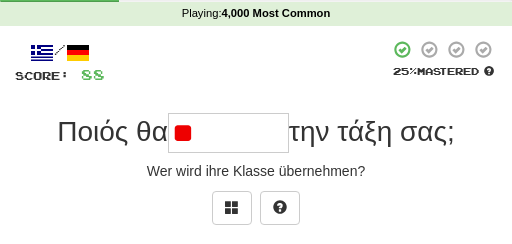 type on "*" 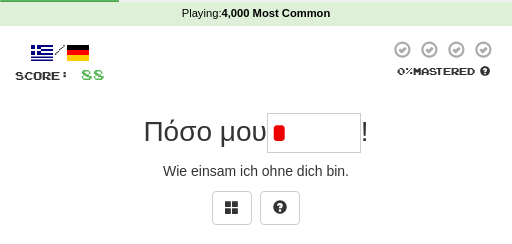 type on "*******" 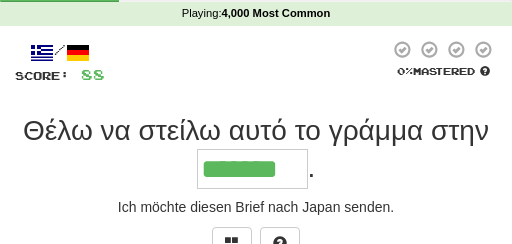 type on "*******" 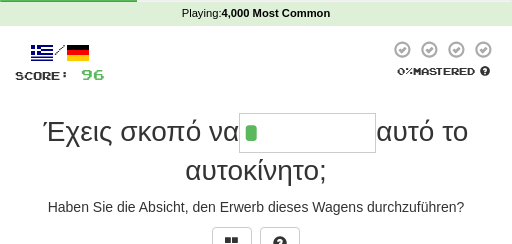 type on "*********" 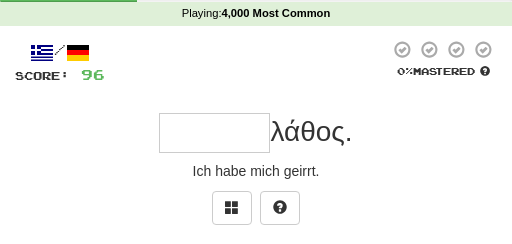 type on "*" 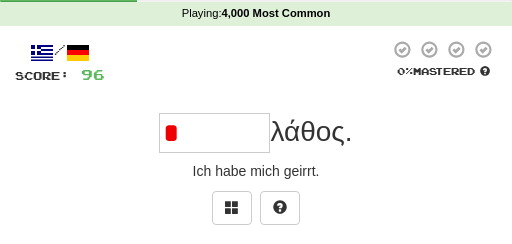 type on "******" 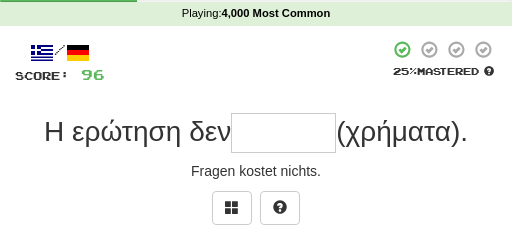 type on "*" 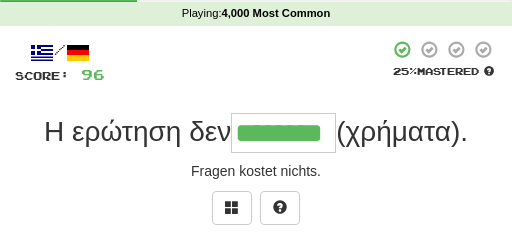 type on "********" 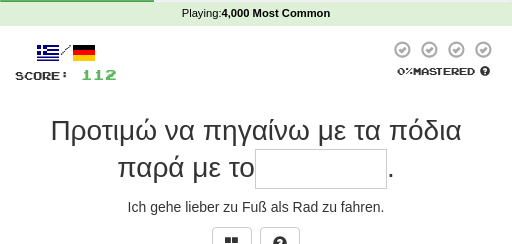 type on "*" 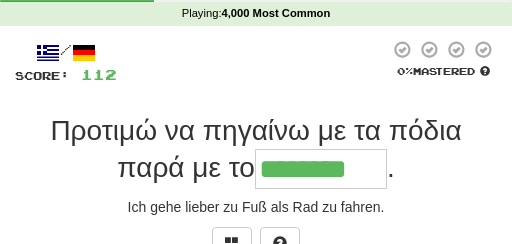 type on "********" 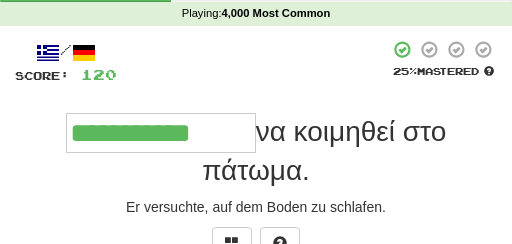 type on "**********" 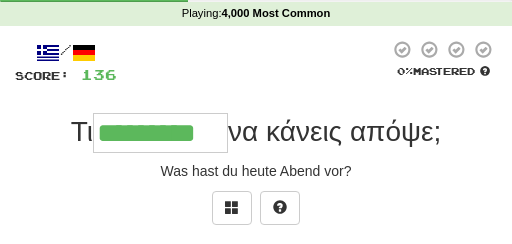 type on "*********" 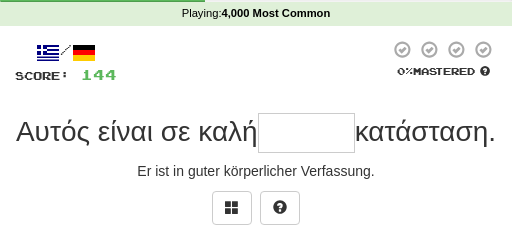 type on "*" 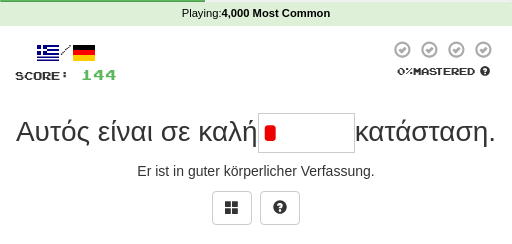 type on "******" 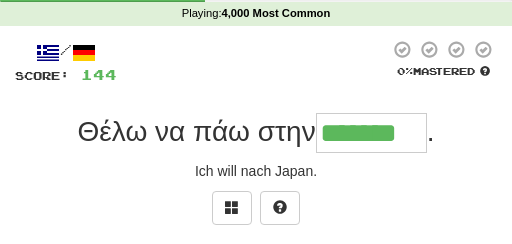 type on "*******" 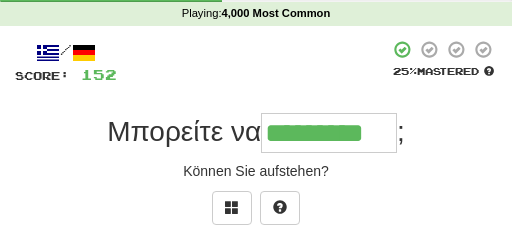 type on "*********" 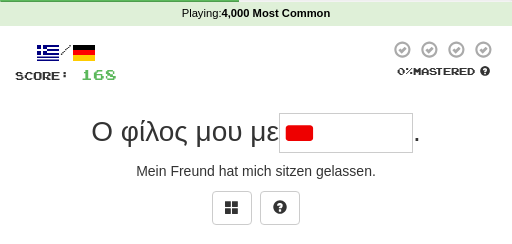 type on "********" 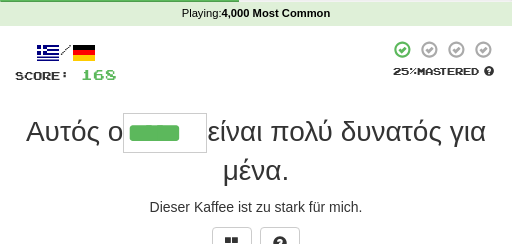 type on "*****" 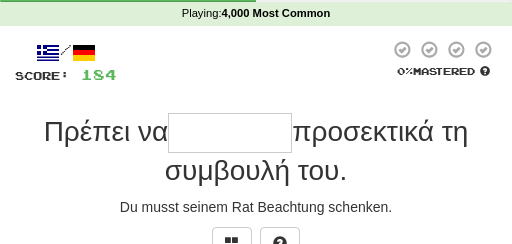 type on "*" 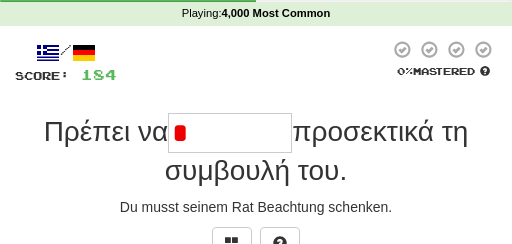type on "********" 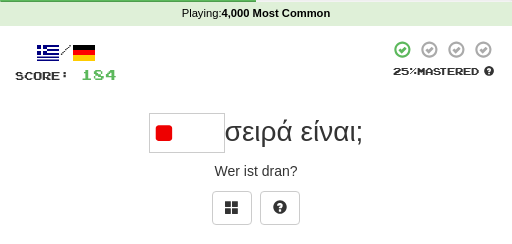 type on "*" 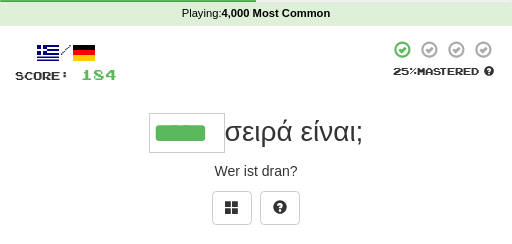 type on "*****" 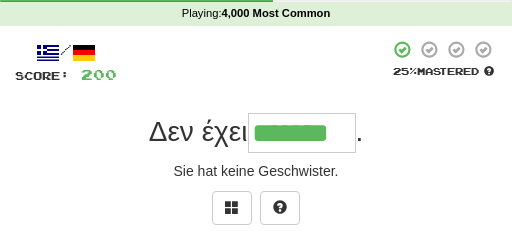 type on "*******" 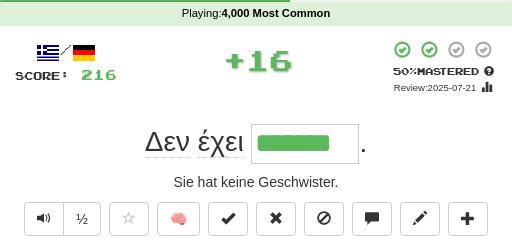 scroll, scrollTop: 0, scrollLeft: 0, axis: both 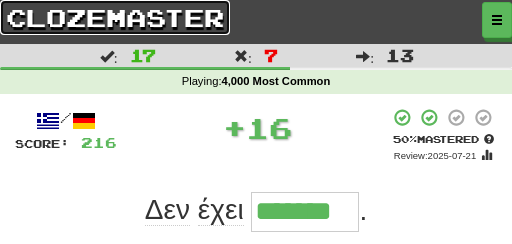 click on "clozemaster" at bounding box center [115, 17] 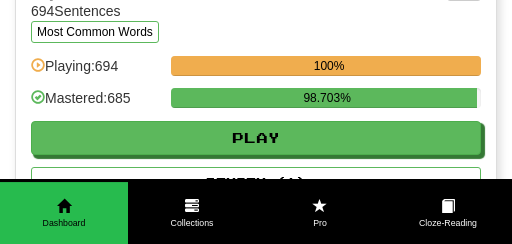 scroll, scrollTop: 445, scrollLeft: 0, axis: vertical 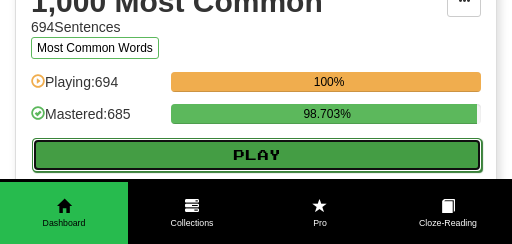 click on "Play" at bounding box center (257, 155) 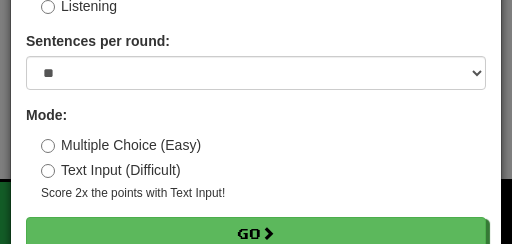 scroll, scrollTop: 167, scrollLeft: 0, axis: vertical 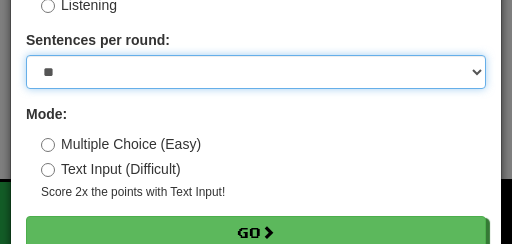 select on "**" 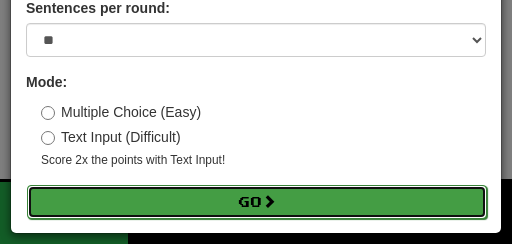 click on "Go" at bounding box center [257, 202] 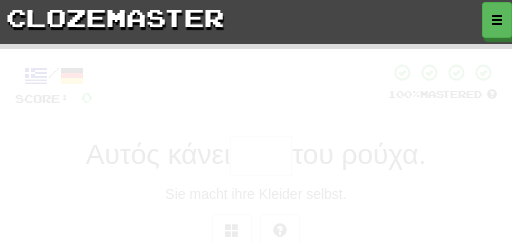 scroll, scrollTop: 0, scrollLeft: 0, axis: both 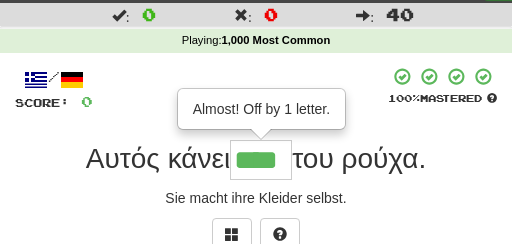 type on "****" 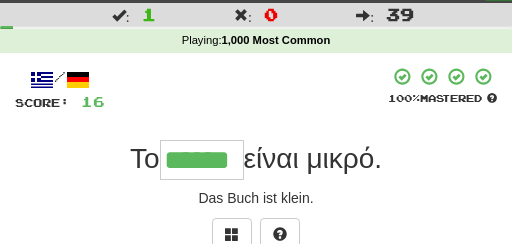 type on "******" 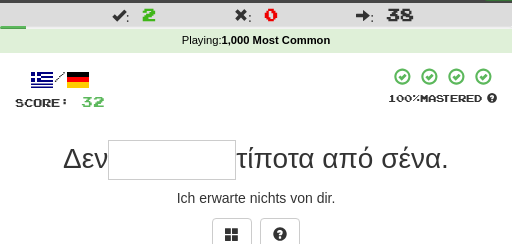 type on "*" 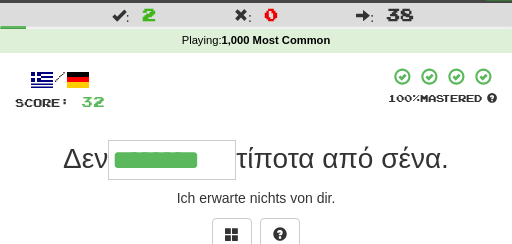 type on "********" 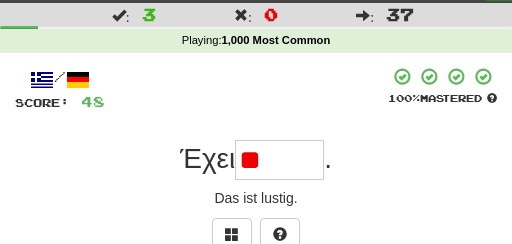 type on "*" 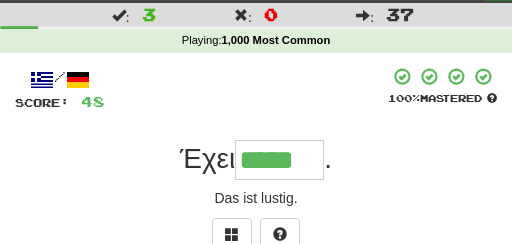 type on "*****" 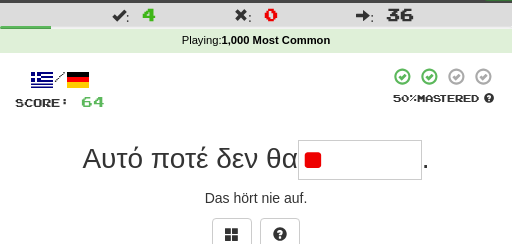 type on "*" 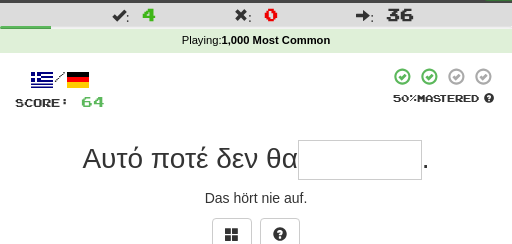 click on "Das hört nie auf." at bounding box center (256, 198) 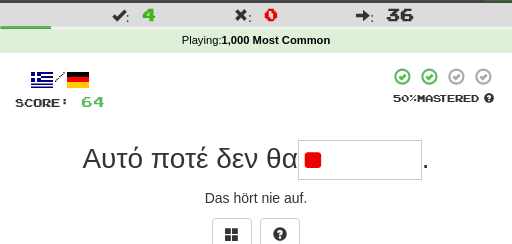 type on "*" 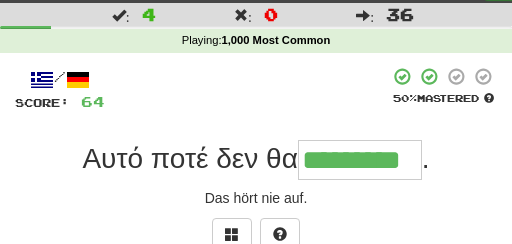 type on "*********" 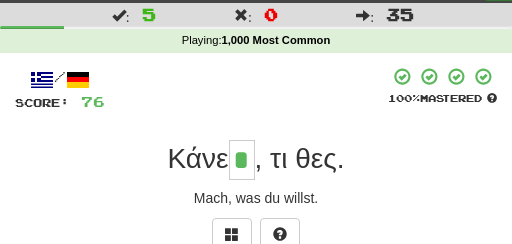 type on "*" 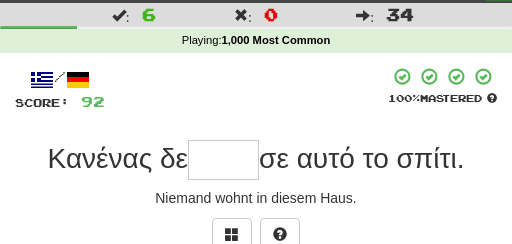 type on "*" 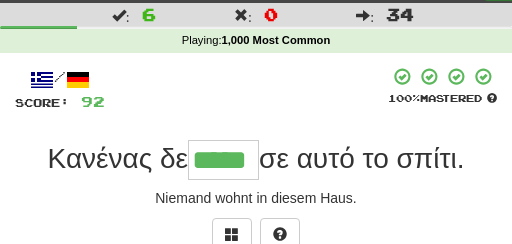 type on "*****" 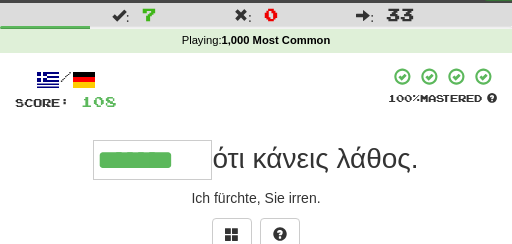 type on "*******" 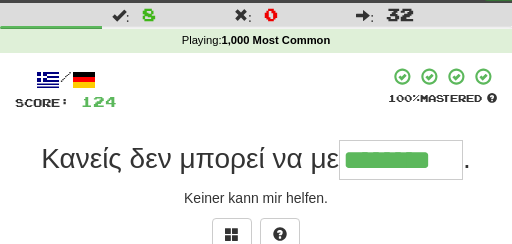 type on "********" 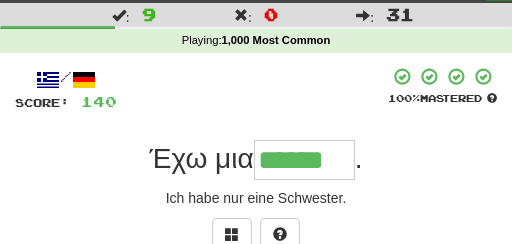 type on "******" 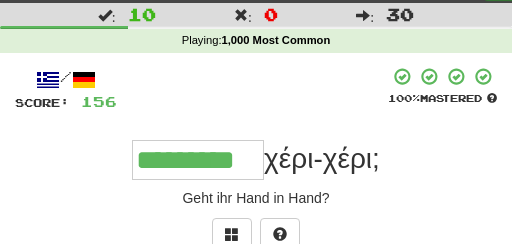 type on "*********" 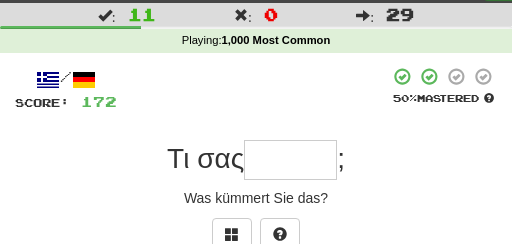 type on "*" 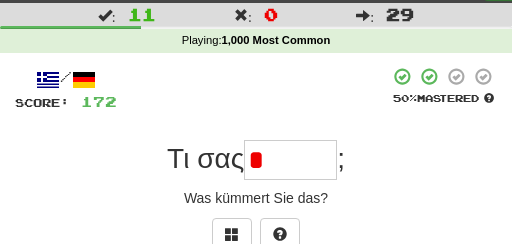 type on "*******" 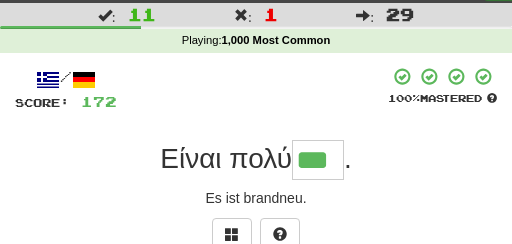 type on "***" 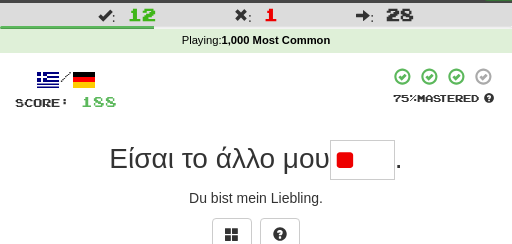 type on "*" 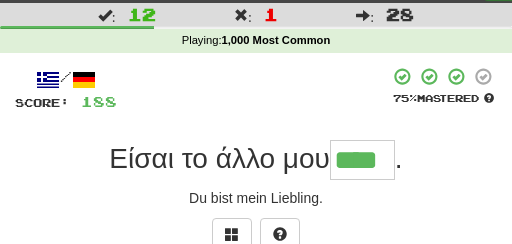 type on "****" 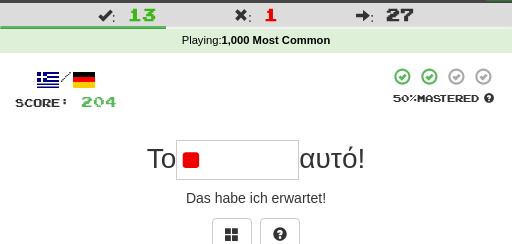 type on "*" 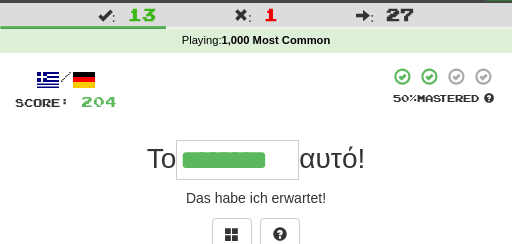 type on "********" 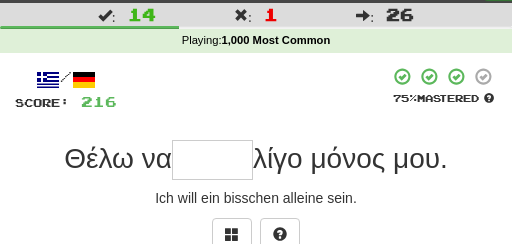 type on "*" 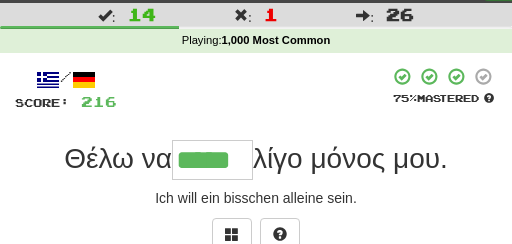 type on "*****" 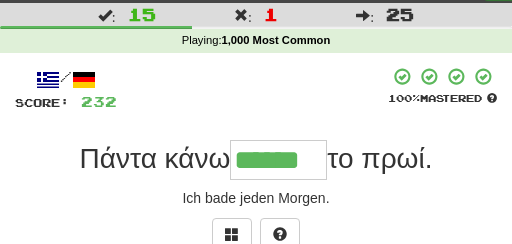 type on "******" 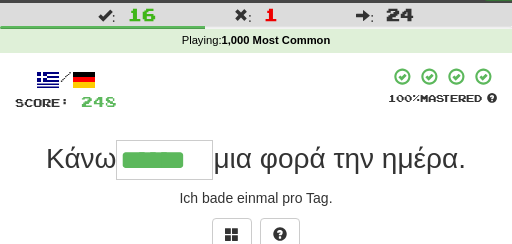 type on "******" 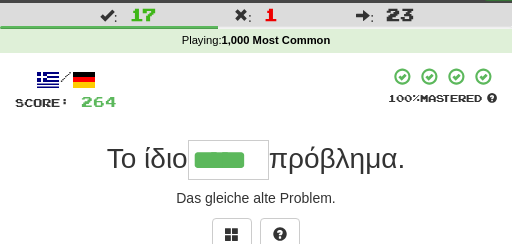 type on "*****" 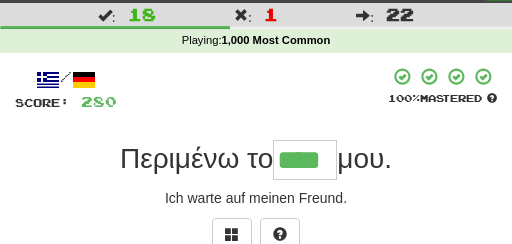 type on "****" 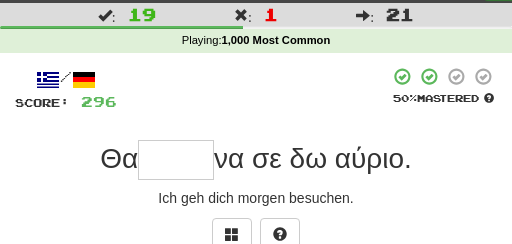 type on "*" 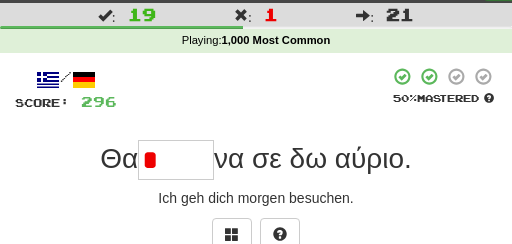 type on "****" 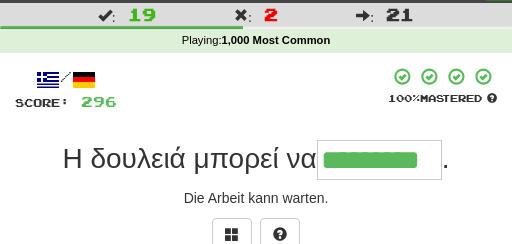 type on "*********" 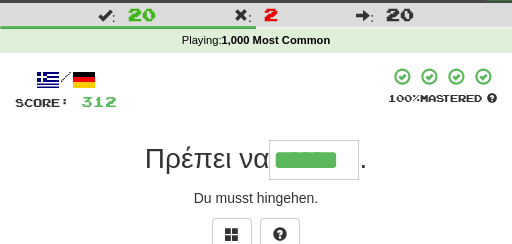 type on "******" 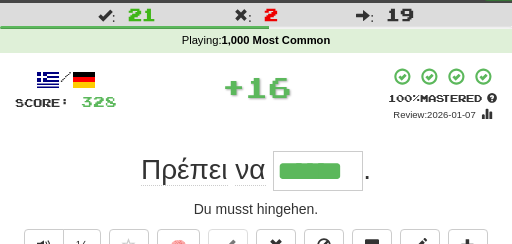 scroll, scrollTop: 0, scrollLeft: 0, axis: both 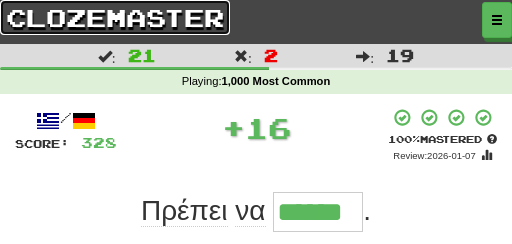 click on "clozemaster" at bounding box center [115, 17] 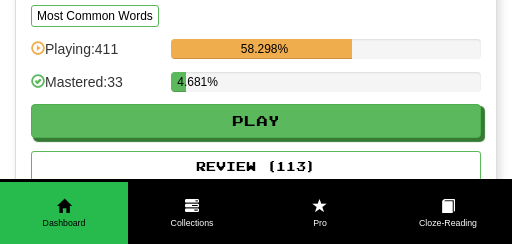scroll, scrollTop: 1215, scrollLeft: 0, axis: vertical 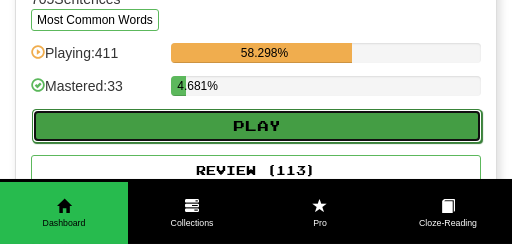 click on "Play" at bounding box center [257, 126] 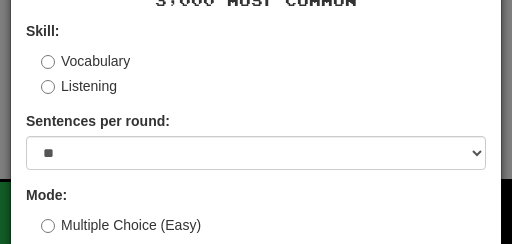 scroll, scrollTop: 89, scrollLeft: 0, axis: vertical 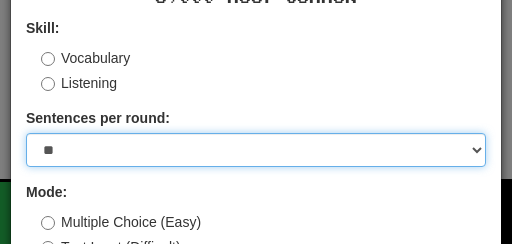 click on "* ** ** ** ** ** *** ********" at bounding box center [256, 150] 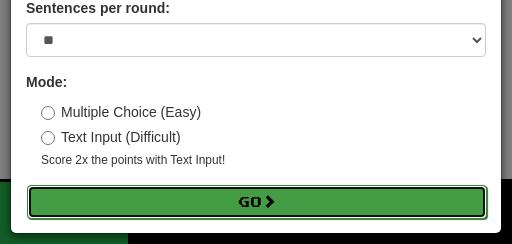 click on "Go" at bounding box center (257, 202) 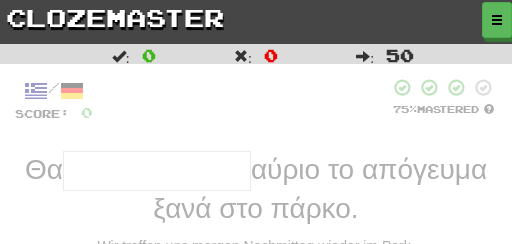 scroll, scrollTop: 0, scrollLeft: 0, axis: both 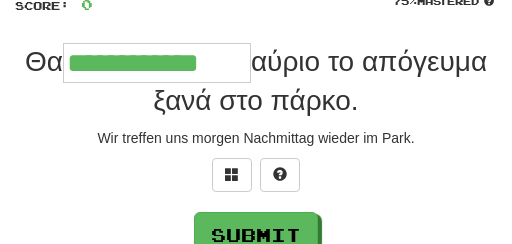 type on "**********" 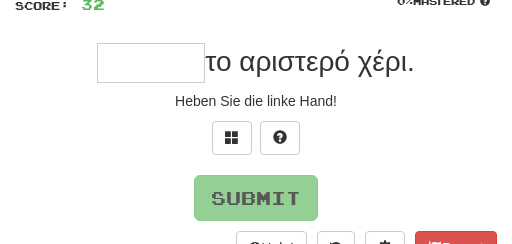 type on "*" 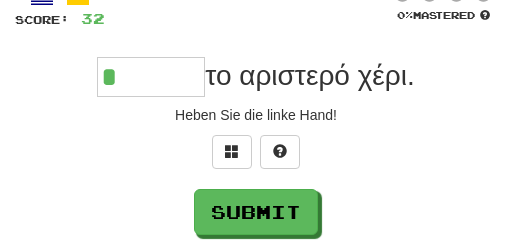 scroll, scrollTop: 122, scrollLeft: 0, axis: vertical 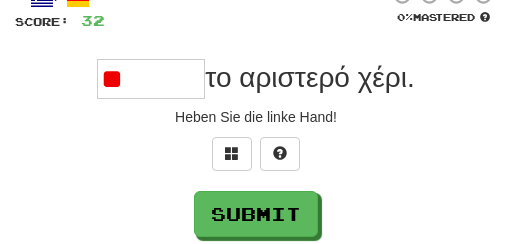 type on "******" 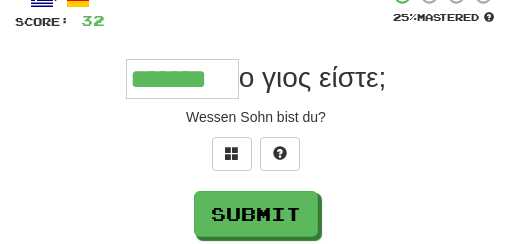 type on "*******" 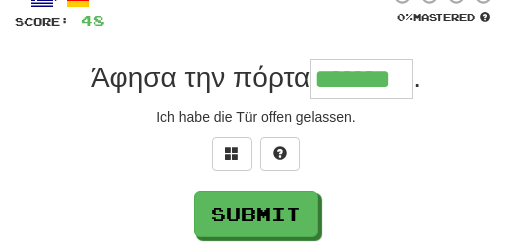 type on "*******" 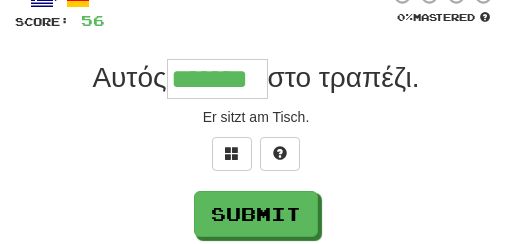type on "*******" 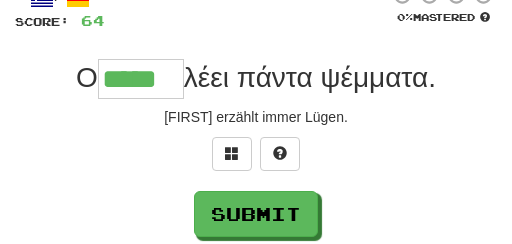 type on "*****" 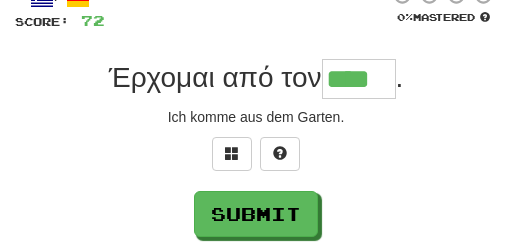 type on "****" 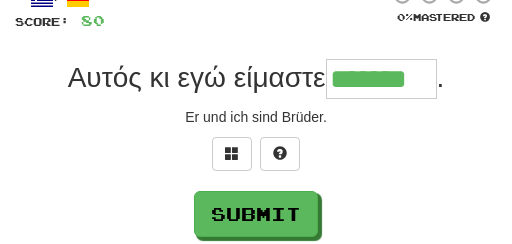 type on "*******" 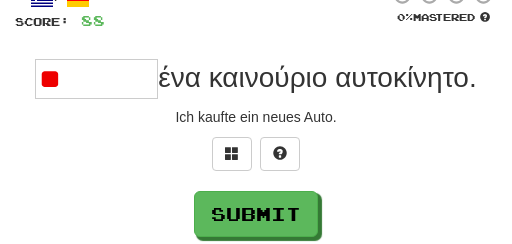 type on "*" 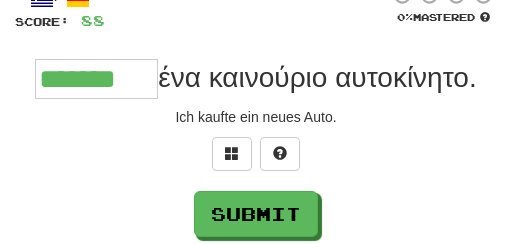 type on "*******" 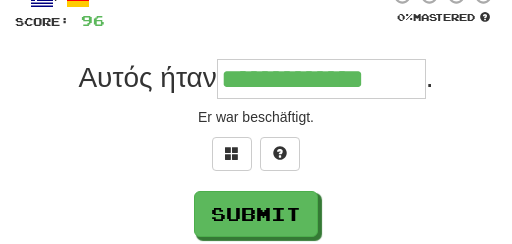 type on "**********" 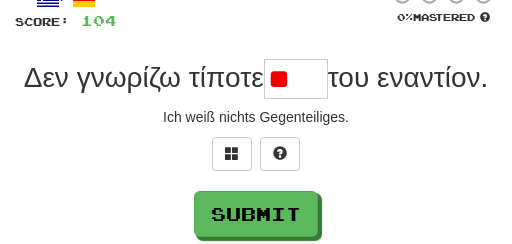type on "*" 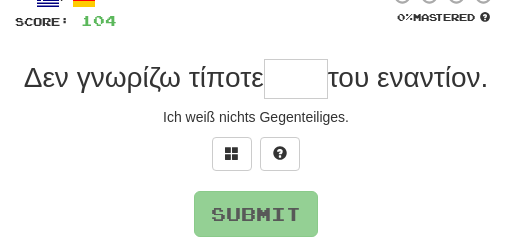 type on "*" 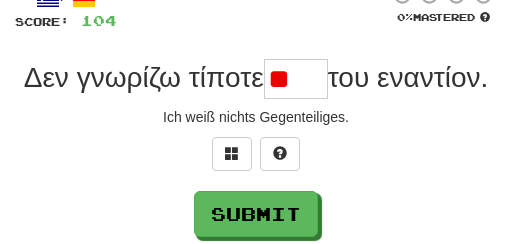 type on "****" 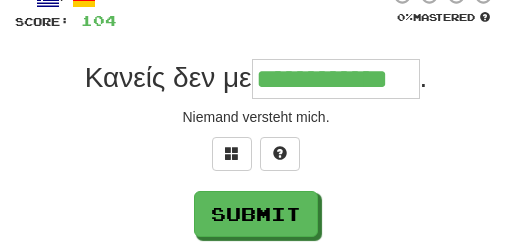 type on "**********" 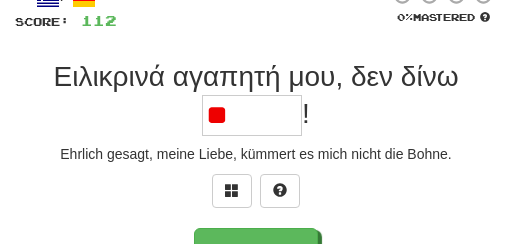 type on "*" 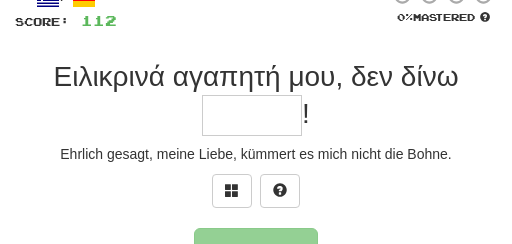 type on "*" 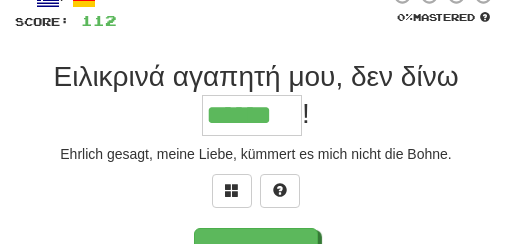 type on "******" 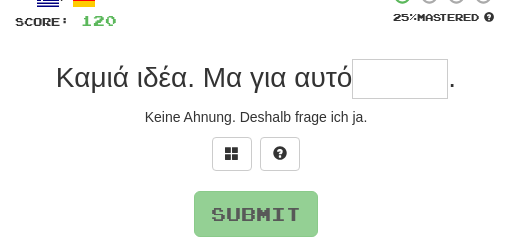 type on "*" 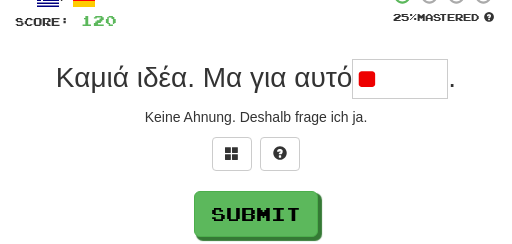 type on "*" 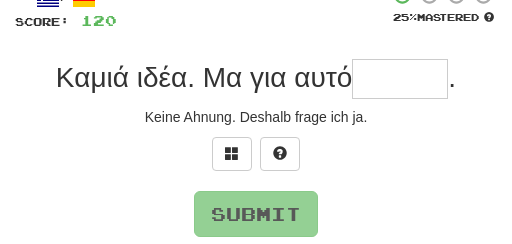 type on "*" 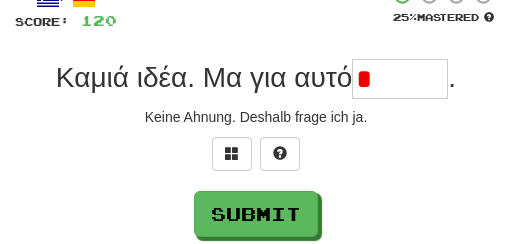 type on "*****" 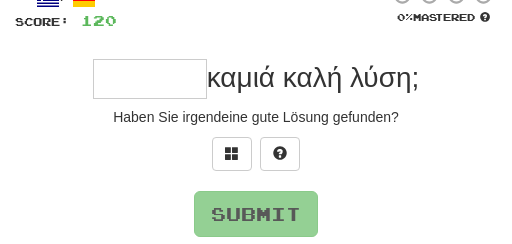 type on "*" 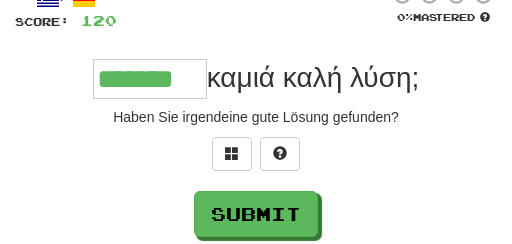 type on "*******" 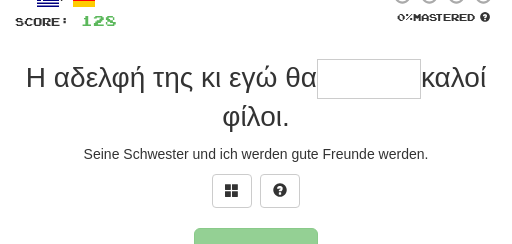 type on "*" 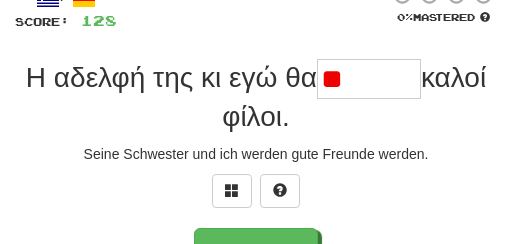 type on "*" 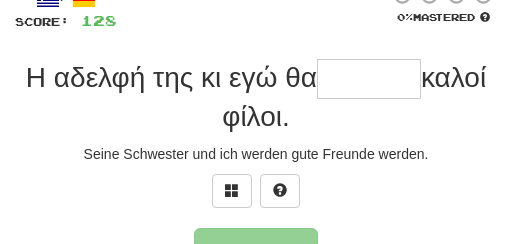 type on "*" 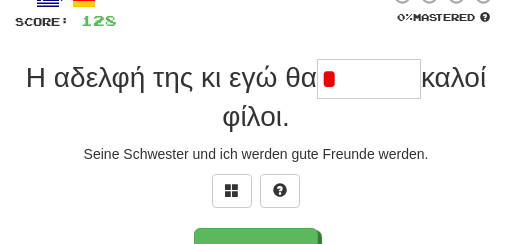 type on "*******" 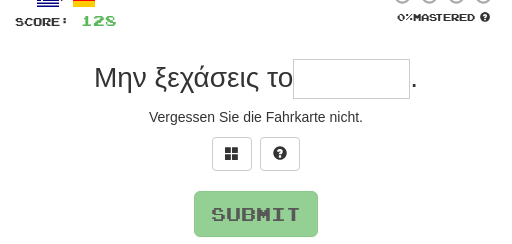 type on "*" 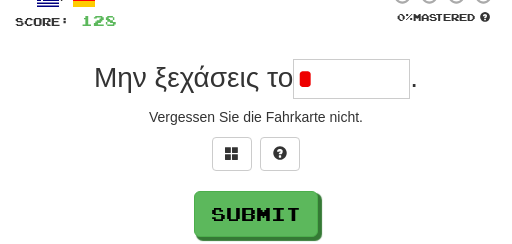 type on "*********" 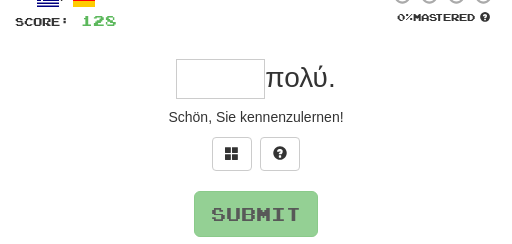 type on "*" 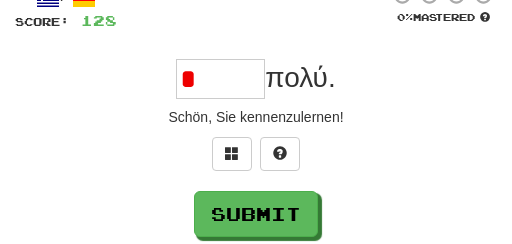 type on "*****" 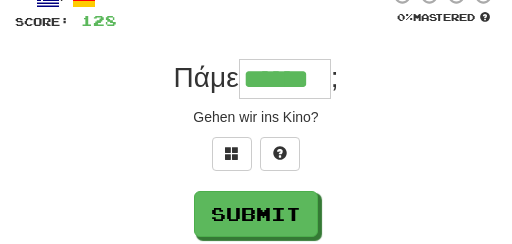 type on "******" 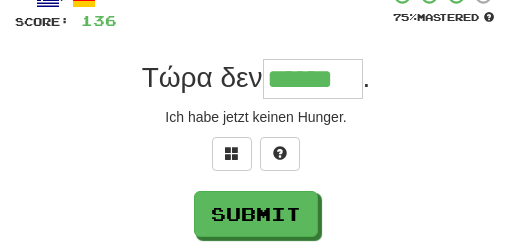 type on "******" 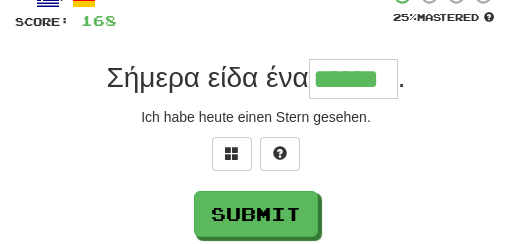 type on "******" 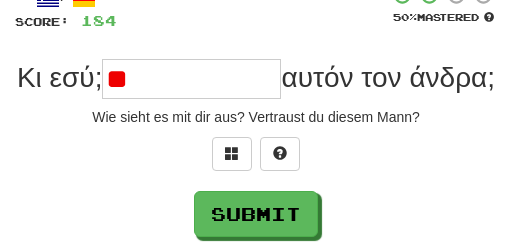 type on "*" 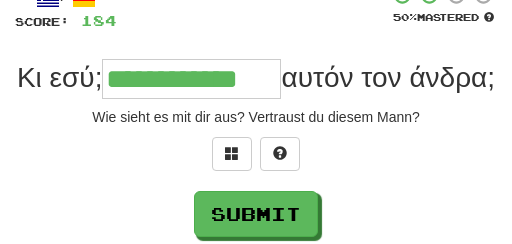 type on "**********" 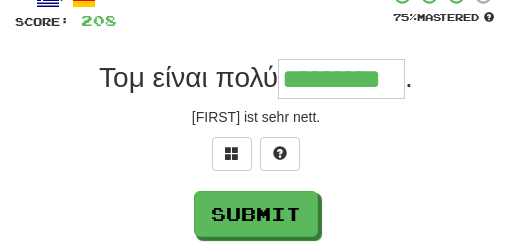 type on "*********" 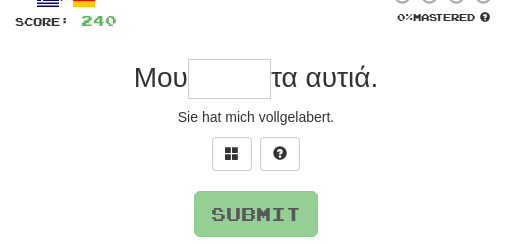type on "*" 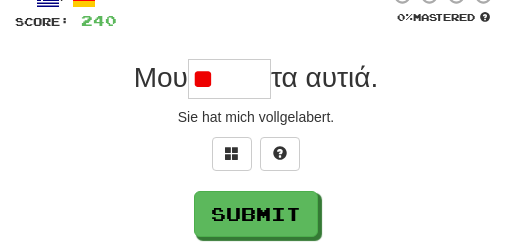 type on "*****" 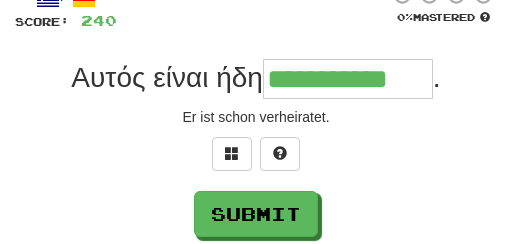 type on "**********" 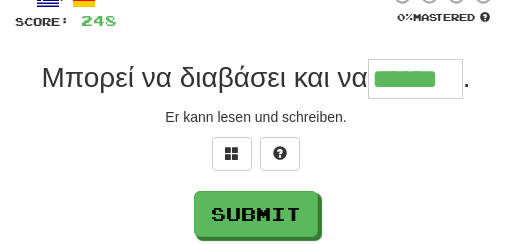 type on "******" 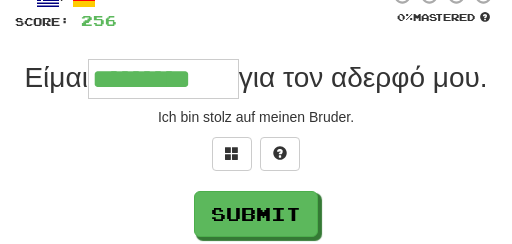 type on "*********" 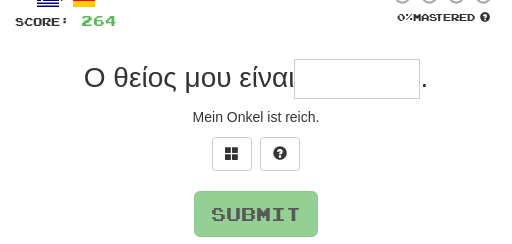 type on "*" 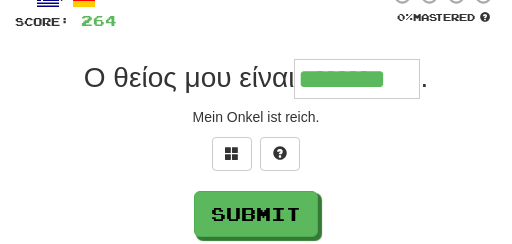 type on "********" 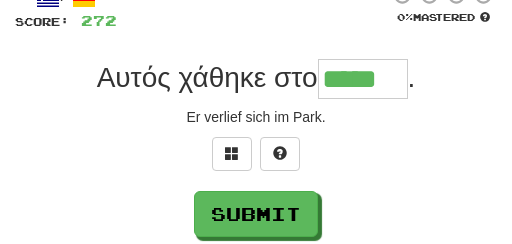 type on "*****" 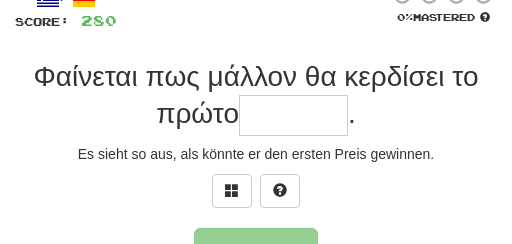 type on "*" 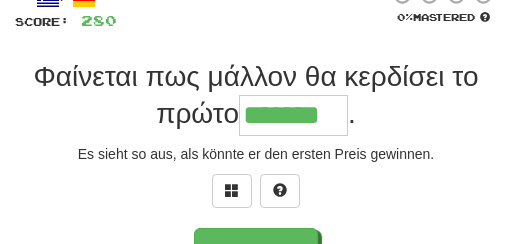 type on "*******" 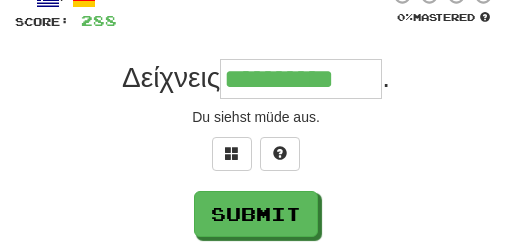 type on "**********" 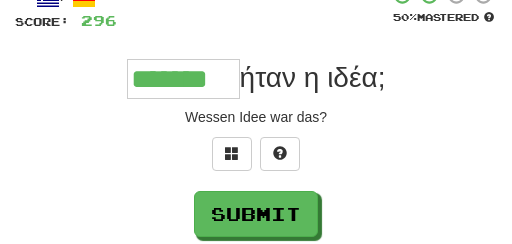 type on "*******" 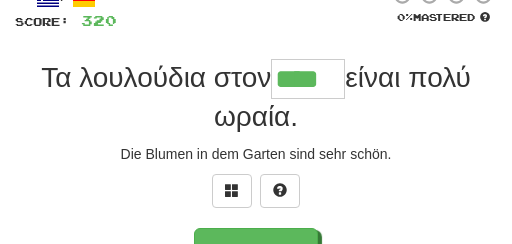 type on "****" 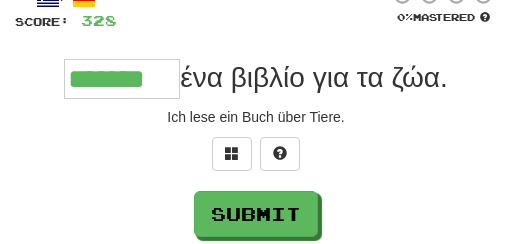 type on "*******" 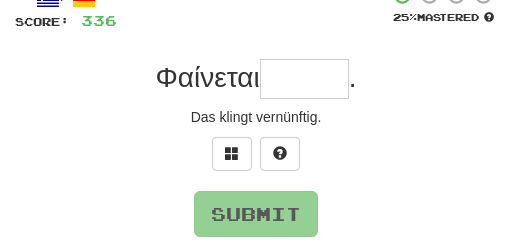 type on "*" 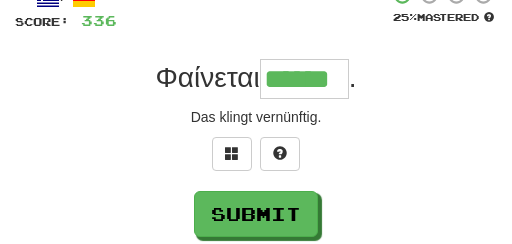 type on "******" 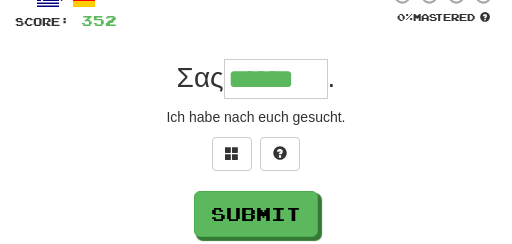 type on "******" 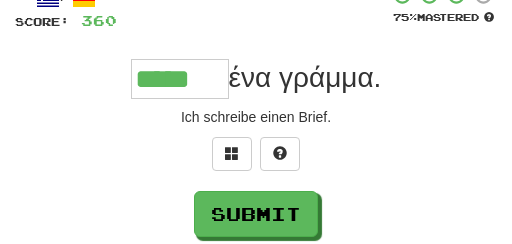 type on "*****" 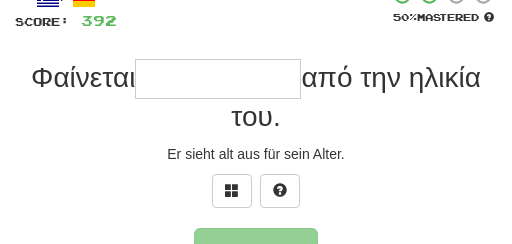 type on "*" 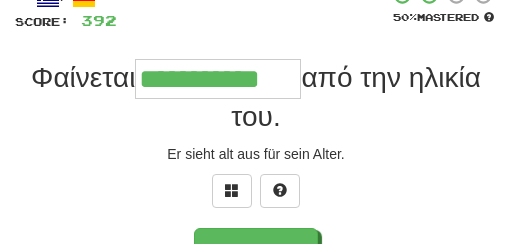 type on "**********" 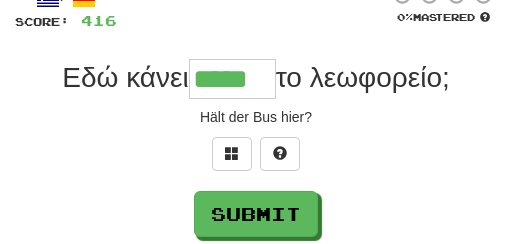 type on "*****" 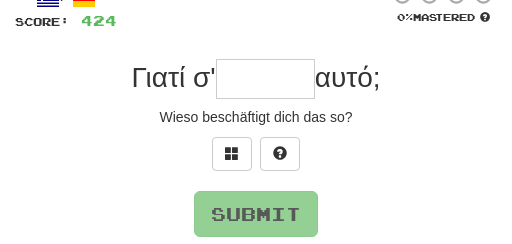 type on "*" 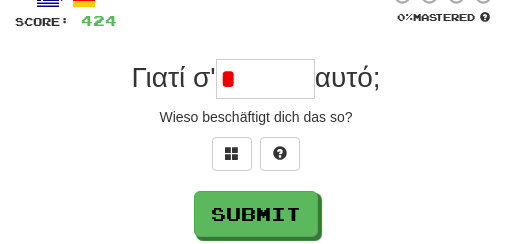 type on "*******" 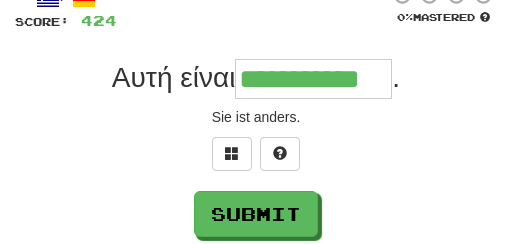 type on "**********" 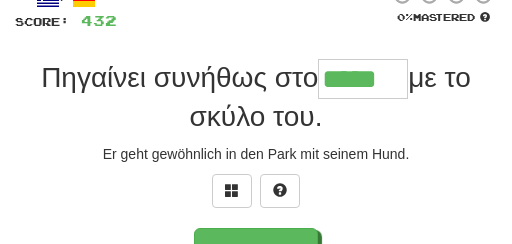 type on "*****" 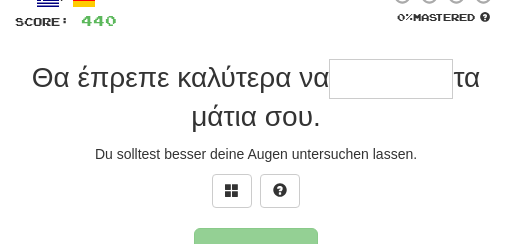 type on "*" 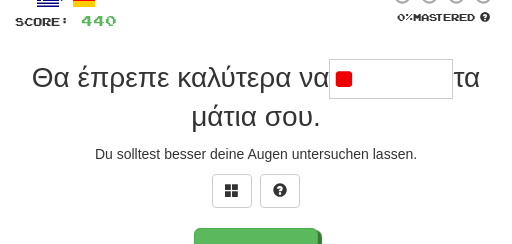 type on "*" 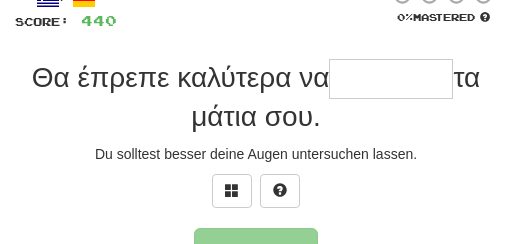 type on "*" 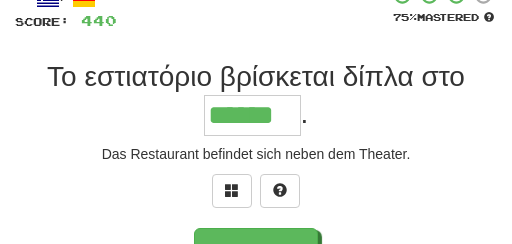 type on "******" 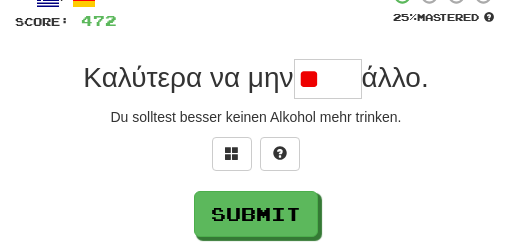 type on "*" 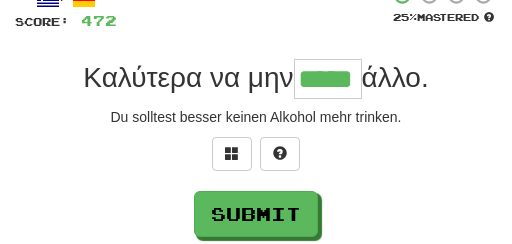 type on "*****" 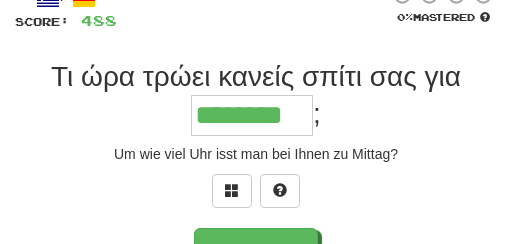 type on "********" 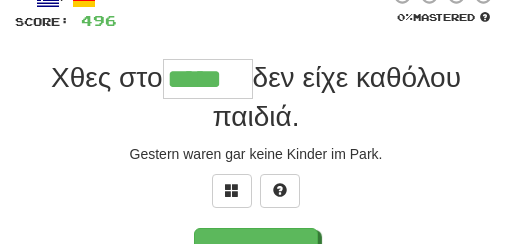 type on "*****" 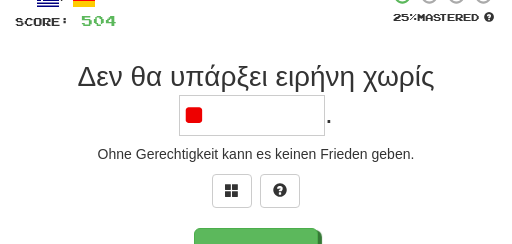 type on "*" 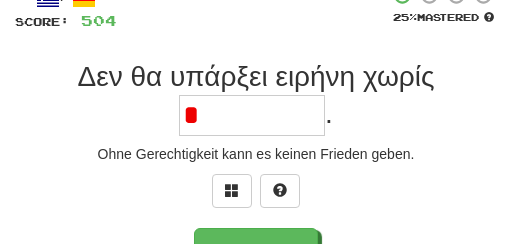 type on "**********" 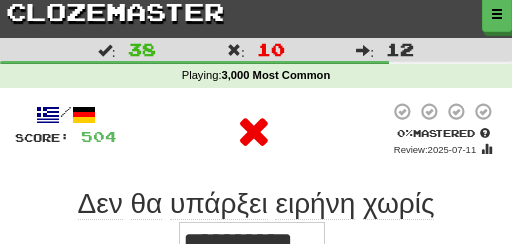 scroll, scrollTop: 0, scrollLeft: 0, axis: both 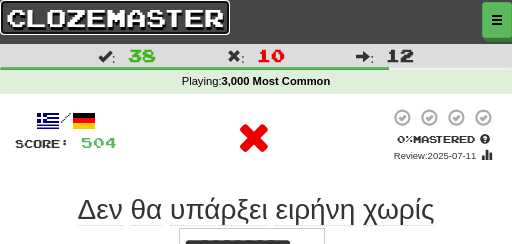 click on "clozemaster" at bounding box center (115, 17) 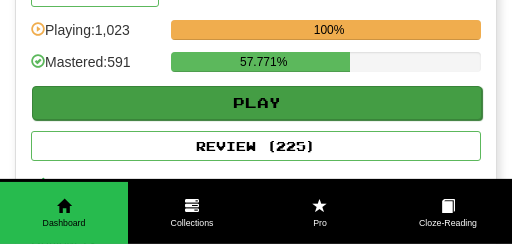 scroll, scrollTop: 869, scrollLeft: 0, axis: vertical 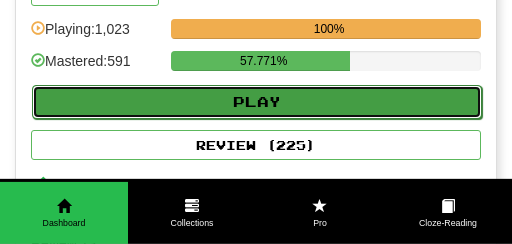 click on "Play" at bounding box center (257, 102) 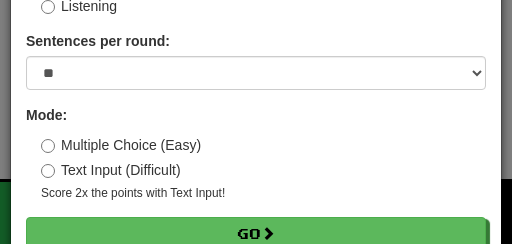 scroll, scrollTop: 180, scrollLeft: 0, axis: vertical 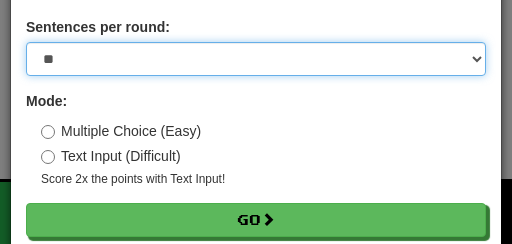 click on "* ** ** ** ** ** *** ********" at bounding box center [256, 59] 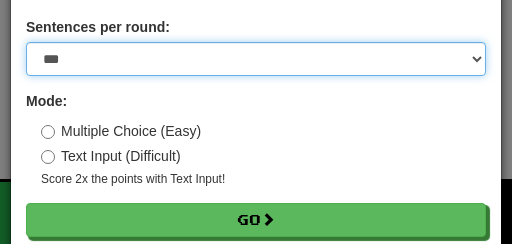 click on "***" at bounding box center (0, 0) 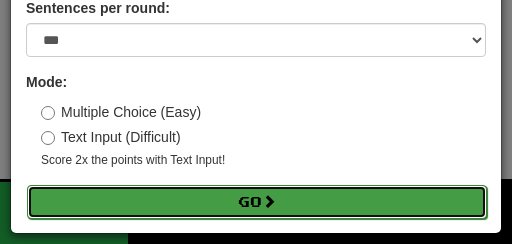 click on "Go" at bounding box center [257, 202] 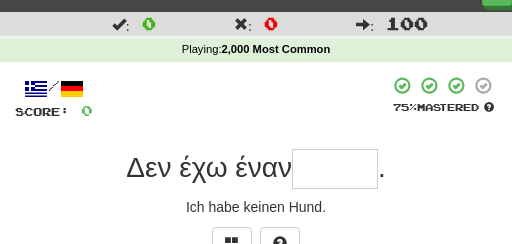 scroll, scrollTop: 33, scrollLeft: 0, axis: vertical 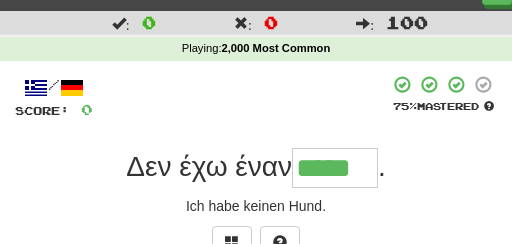 type on "*****" 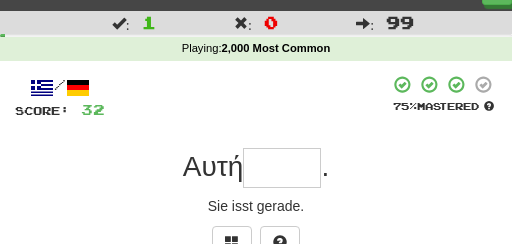 type on "*" 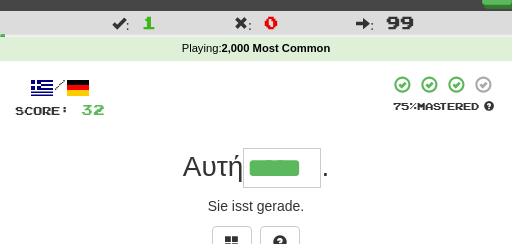 type on "*****" 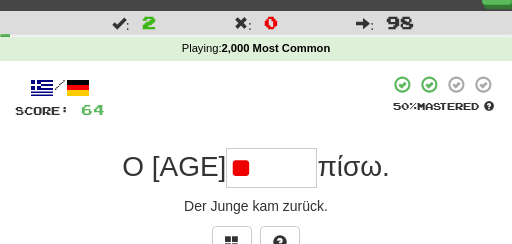 type on "*" 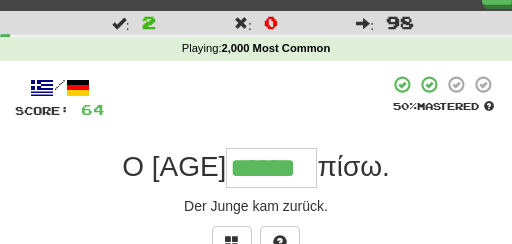 type on "******" 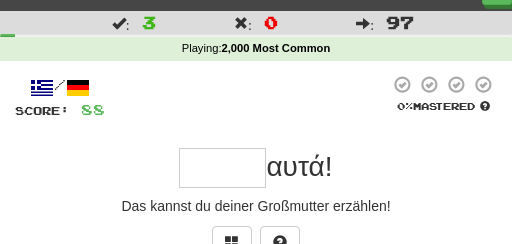 type on "*" 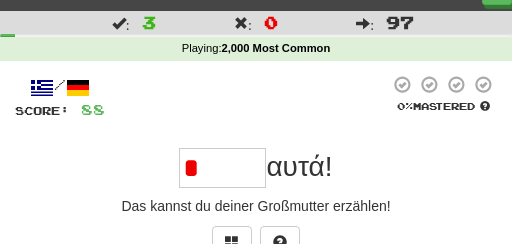 type on "*****" 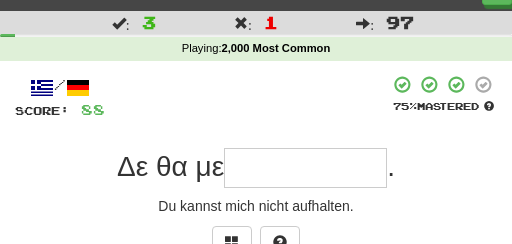 type on "*" 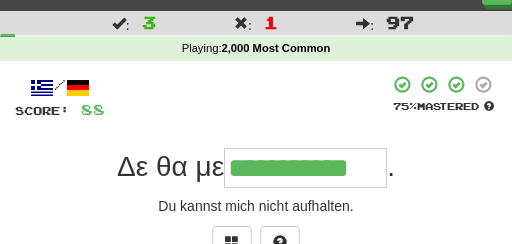 type on "**********" 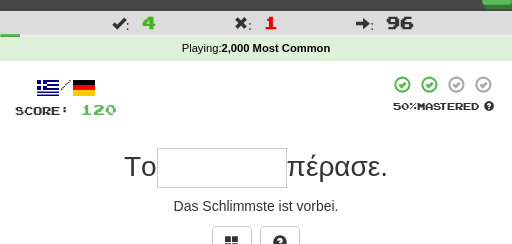 type on "*" 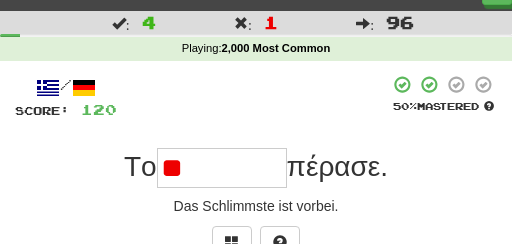 type on "*" 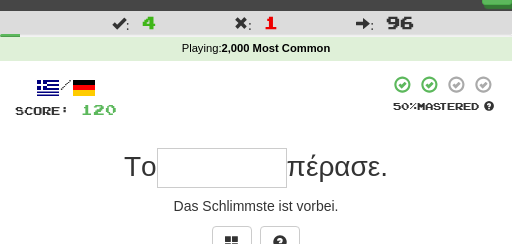 type on "*" 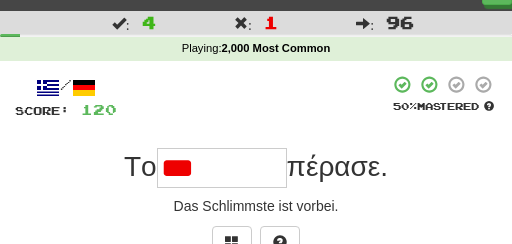 type on "*********" 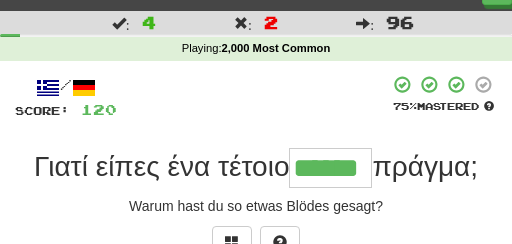 type on "******" 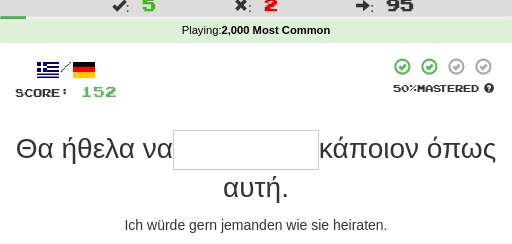 scroll, scrollTop: 55, scrollLeft: 0, axis: vertical 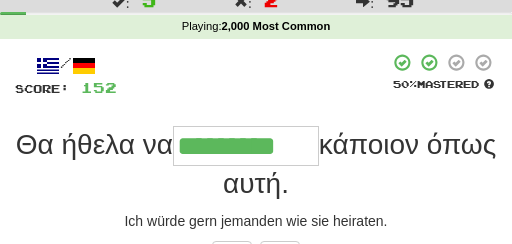 type on "*********" 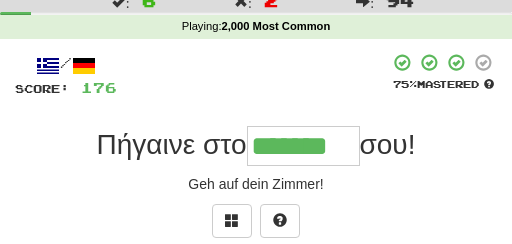 type on "*******" 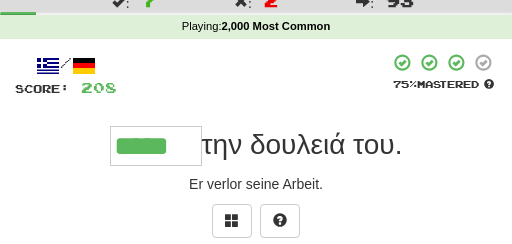 type on "*****" 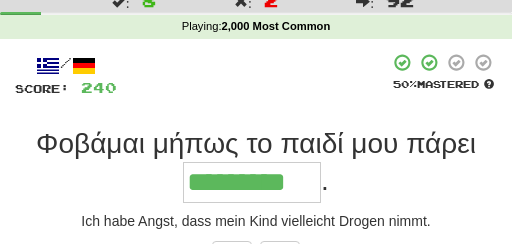 type on "*********" 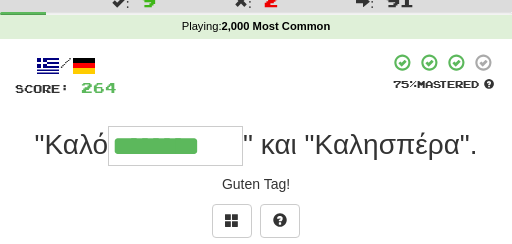 type on "********" 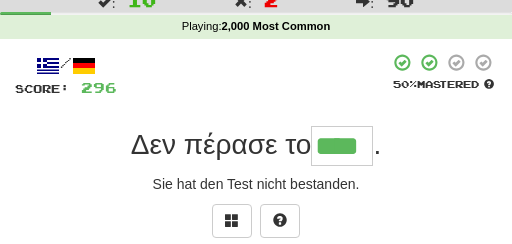 type on "****" 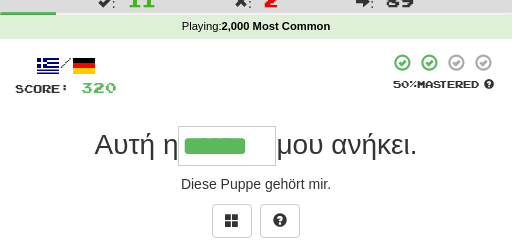 type on "******" 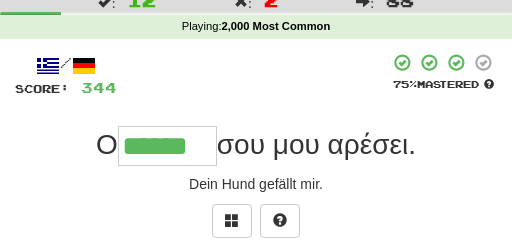 type on "******" 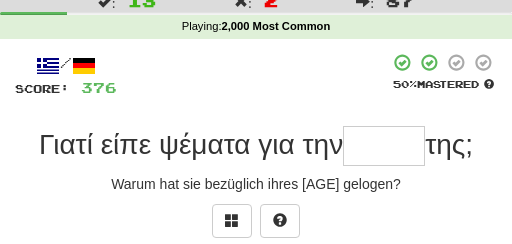 type on "*" 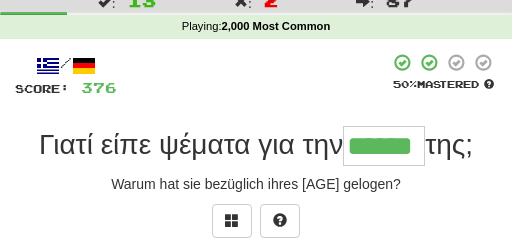 type on "******" 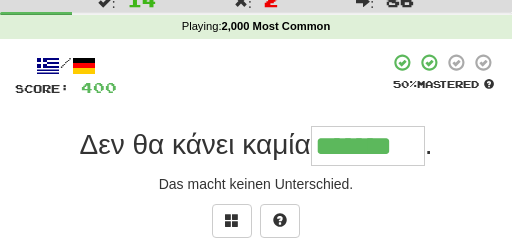 type on "*******" 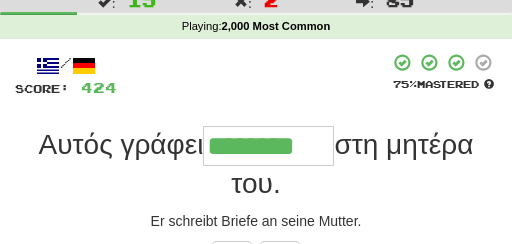 type on "********" 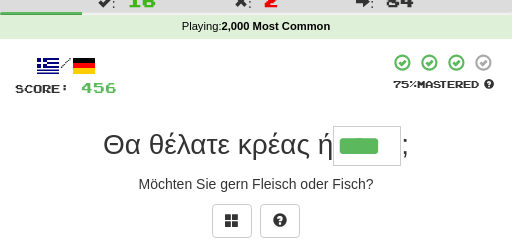 type on "****" 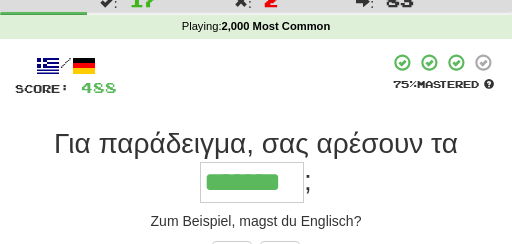 type on "*******" 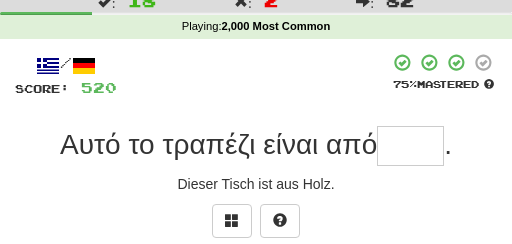 type on "*" 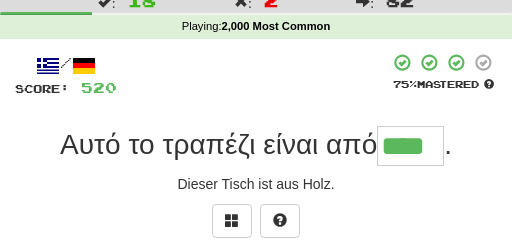 type on "****" 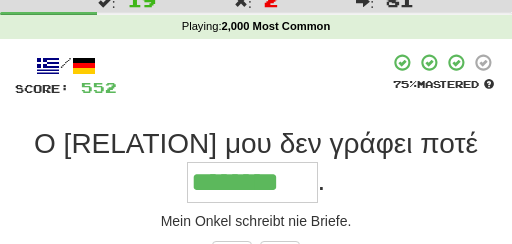 type on "********" 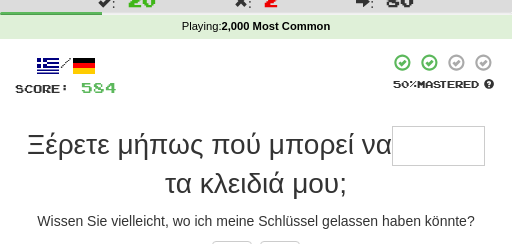 scroll, scrollTop: 70, scrollLeft: 0, axis: vertical 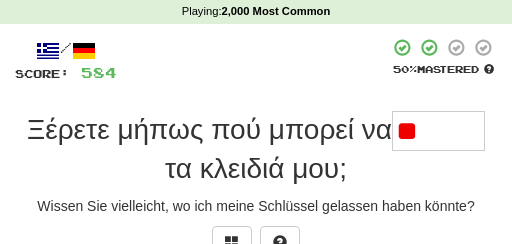 type on "*" 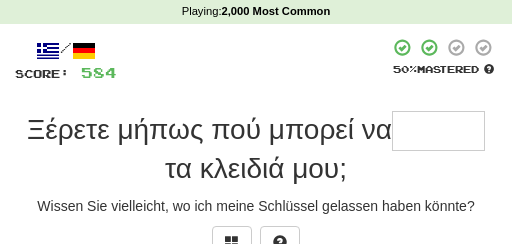 type on "*" 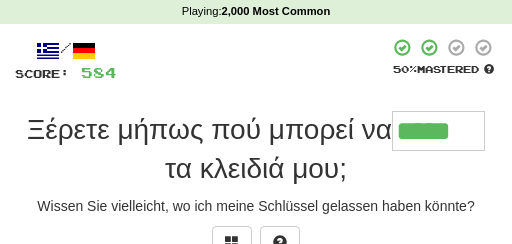 type on "*****" 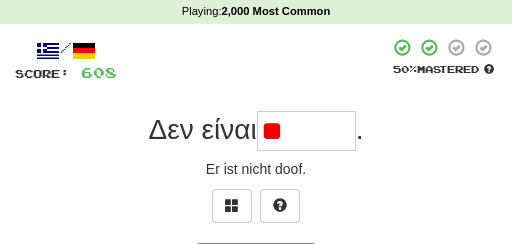 type on "*" 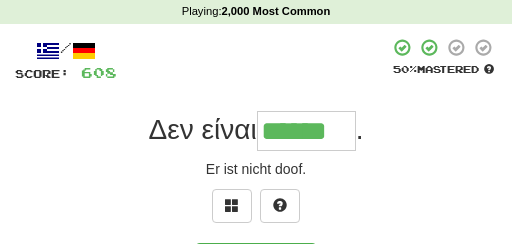 type on "******" 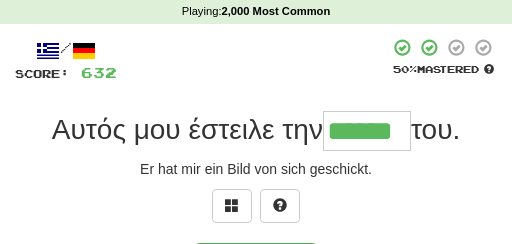 type on "******" 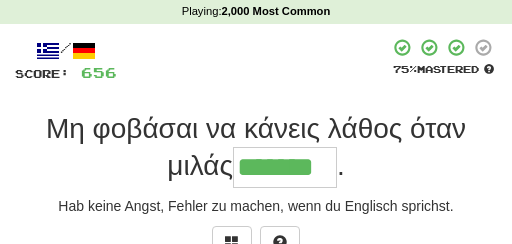 type on "*******" 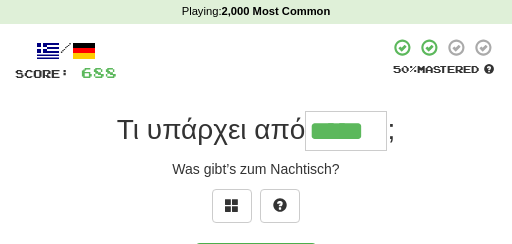 type on "*****" 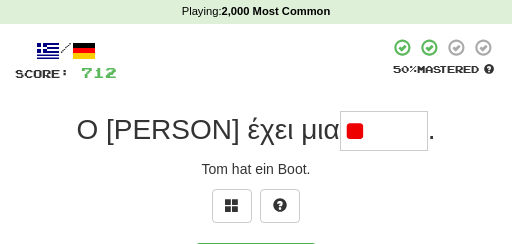 type on "*" 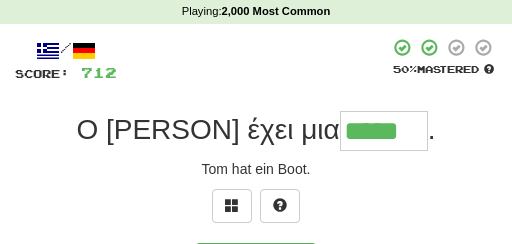 type on "*****" 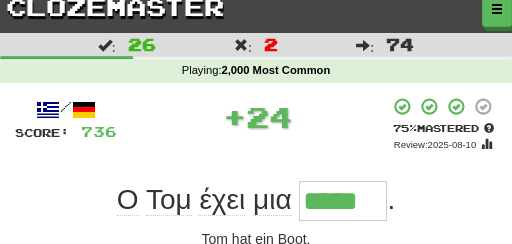 scroll, scrollTop: 0, scrollLeft: 0, axis: both 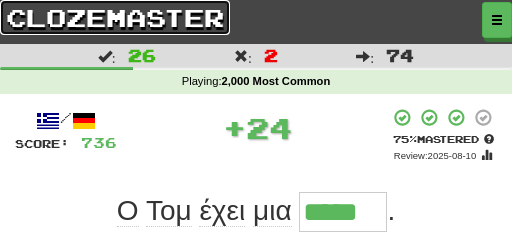 click on "clozemaster" at bounding box center (115, 17) 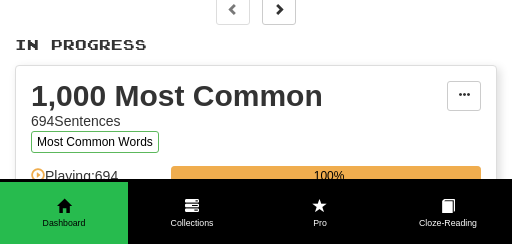 scroll, scrollTop: 317, scrollLeft: 0, axis: vertical 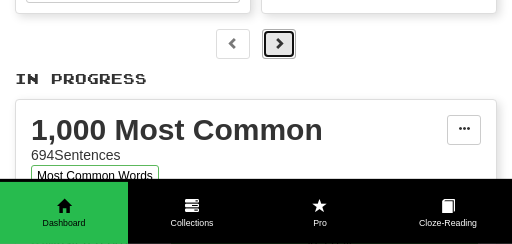 click at bounding box center [279, 43] 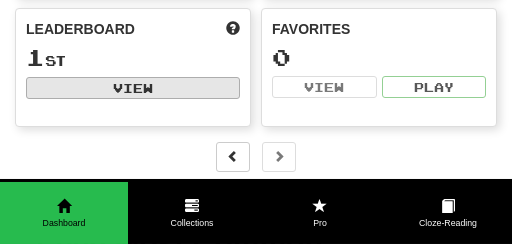 scroll, scrollTop: 185, scrollLeft: 0, axis: vertical 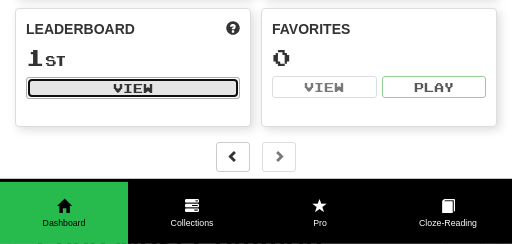 click on "View" at bounding box center [133, 88] 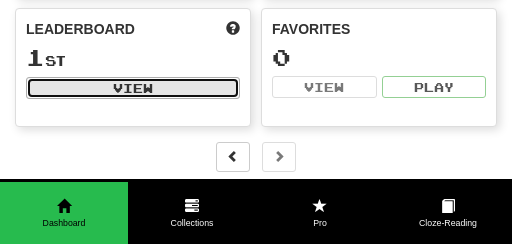 select on "**********" 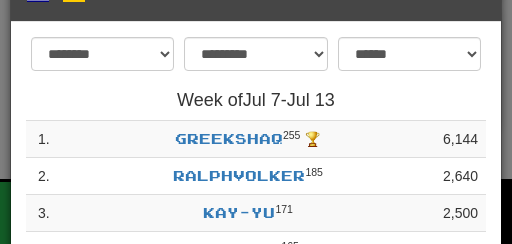 scroll, scrollTop: 68, scrollLeft: 0, axis: vertical 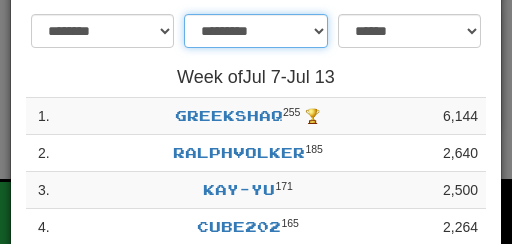 click on "**********" at bounding box center [255, 31] 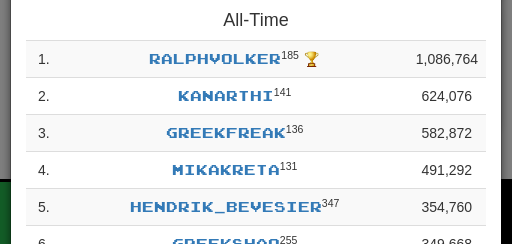 scroll, scrollTop: 0, scrollLeft: 0, axis: both 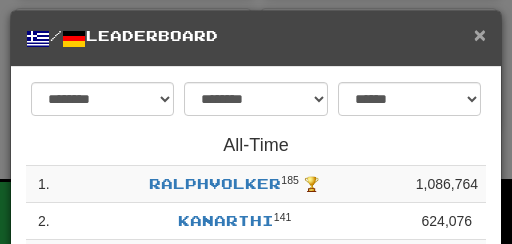 click on "×" at bounding box center (480, 34) 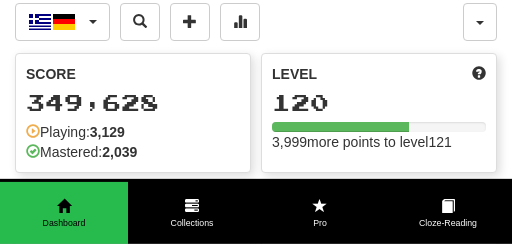 scroll, scrollTop: 0, scrollLeft: 0, axis: both 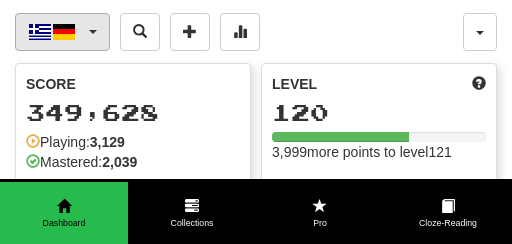 click at bounding box center [64, 32] 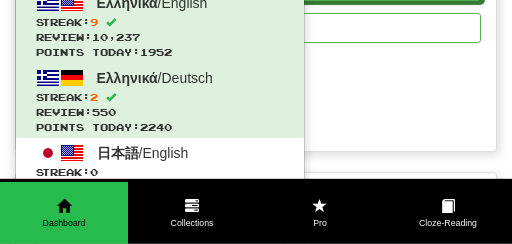 scroll, scrollTop: 597, scrollLeft: 0, axis: vertical 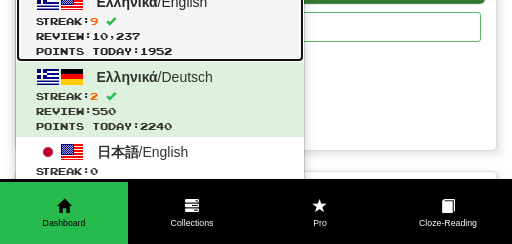 click on "Points today:  1952" at bounding box center (160, 51) 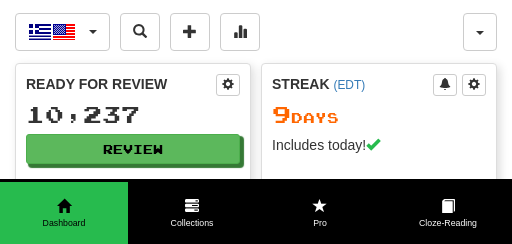 scroll, scrollTop: 0, scrollLeft: 0, axis: both 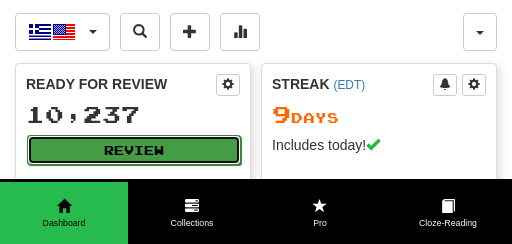 click on "Review" at bounding box center (134, 150) 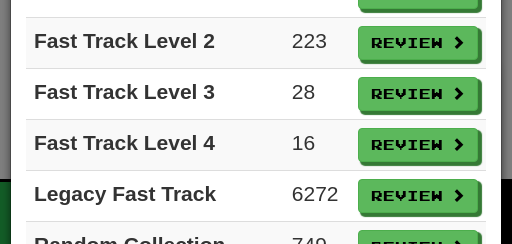scroll, scrollTop: 415, scrollLeft: 0, axis: vertical 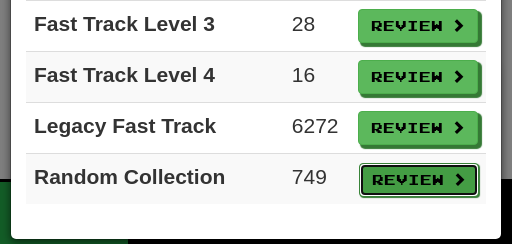 click on "Review" at bounding box center (419, 180) 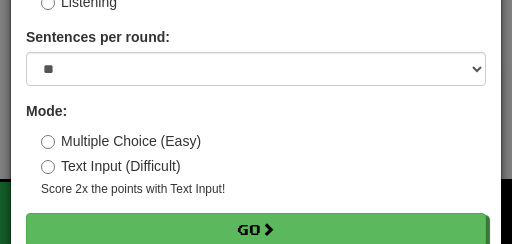 scroll, scrollTop: 201, scrollLeft: 0, axis: vertical 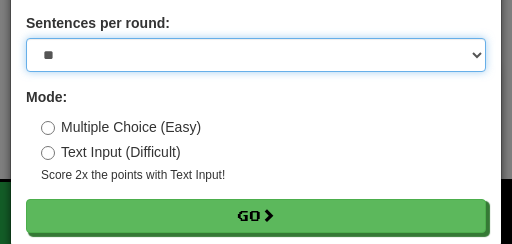 click on "* ** ** ** ** ** *** ********" at bounding box center [256, 55] 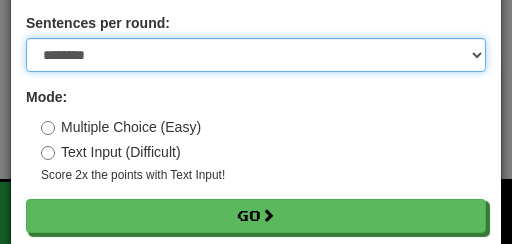 click on "********" at bounding box center (0, 0) 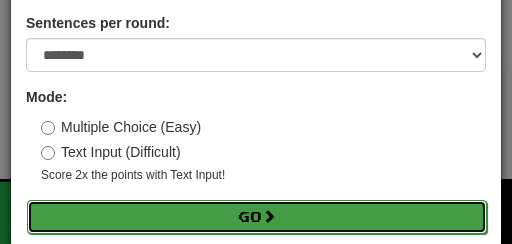 click on "Go" at bounding box center [257, 217] 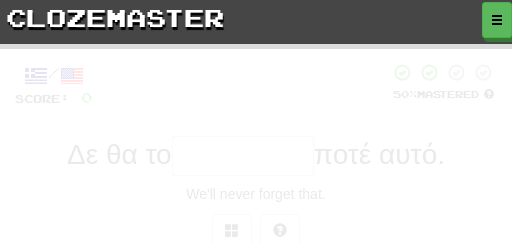 scroll, scrollTop: 0, scrollLeft: 0, axis: both 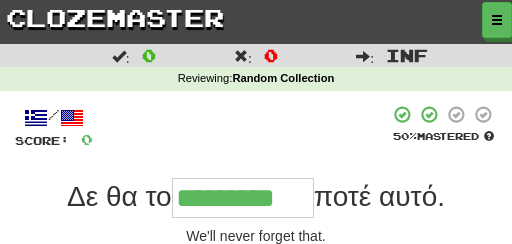 type on "*********" 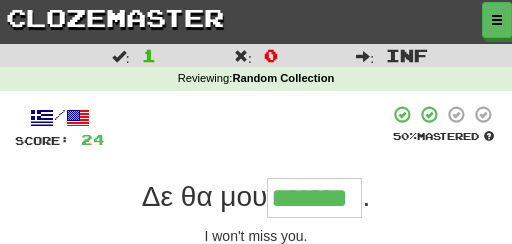 type on "*******" 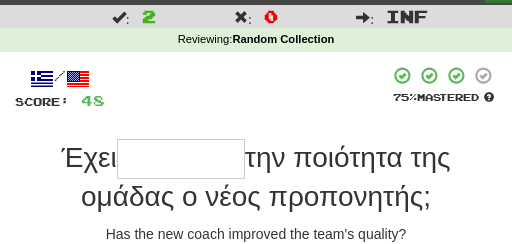scroll, scrollTop: 52, scrollLeft: 0, axis: vertical 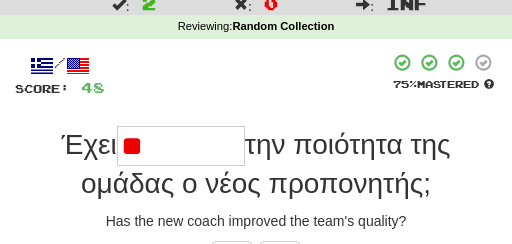 type on "*" 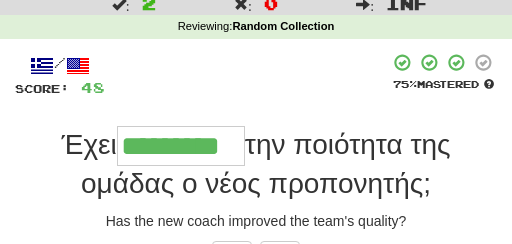 type on "*********" 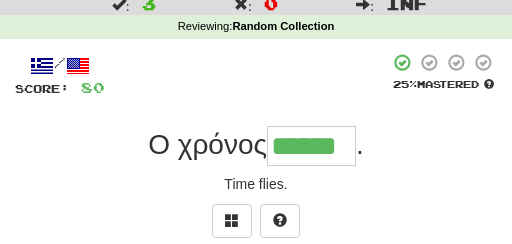 type on "******" 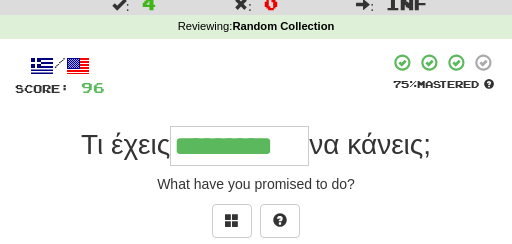 type on "*********" 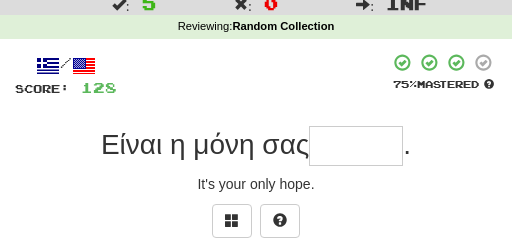 type on "*" 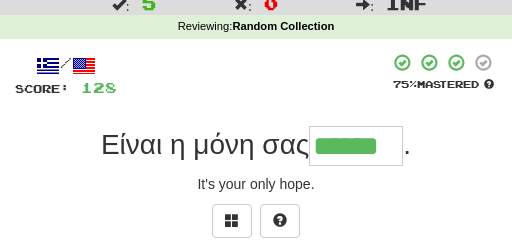 type on "******" 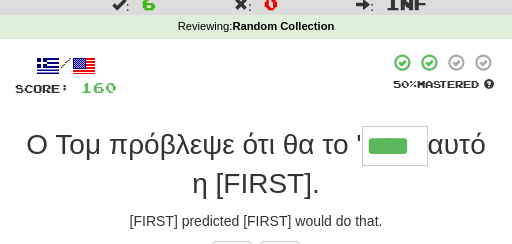 type on "****" 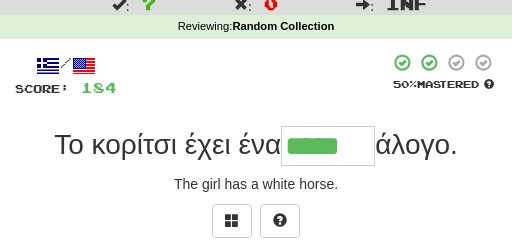 type on "*****" 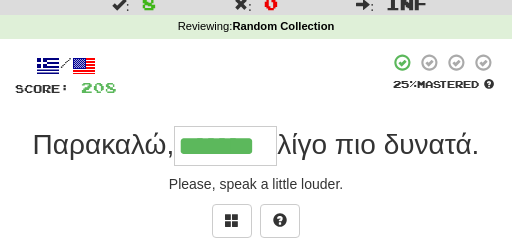type on "*******" 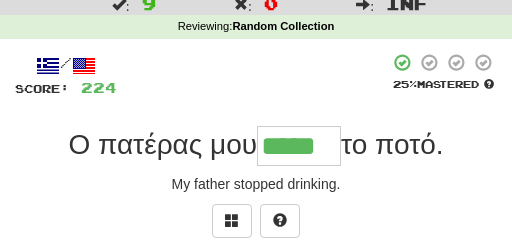 type on "*****" 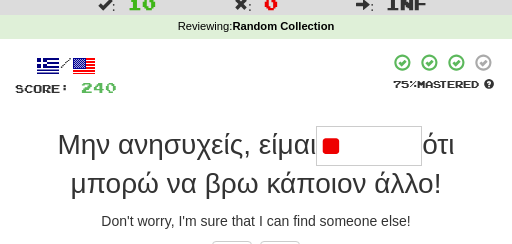 type on "*" 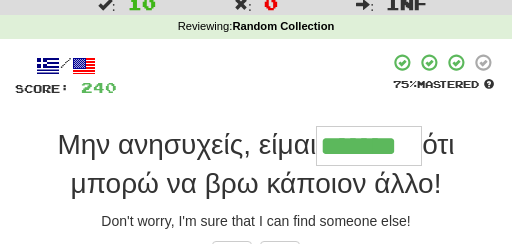type on "*******" 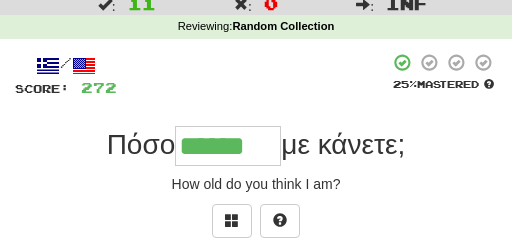 type on "******" 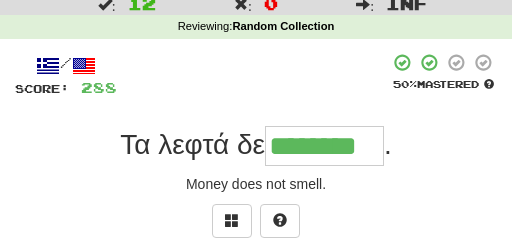 type on "********" 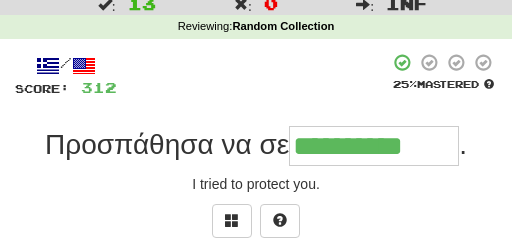 type on "**********" 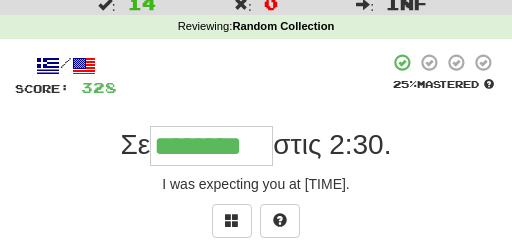 type on "********" 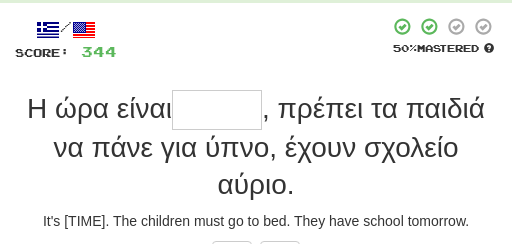 scroll, scrollTop: 89, scrollLeft: 0, axis: vertical 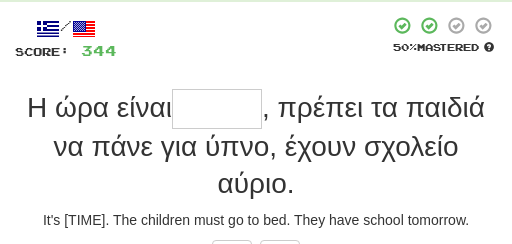 type on "*" 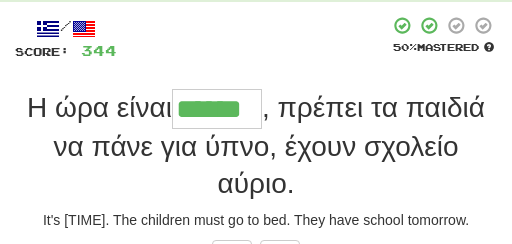 type on "******" 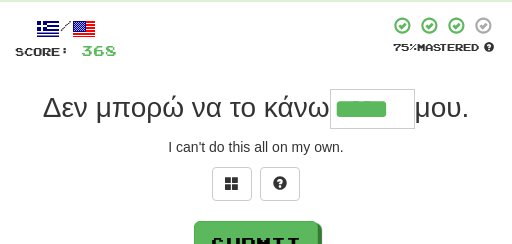 type on "*****" 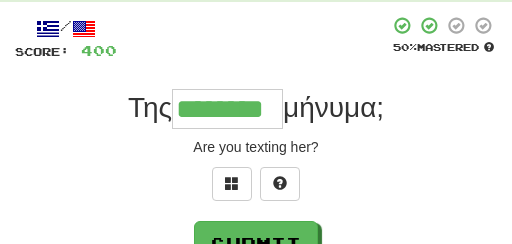 type on "********" 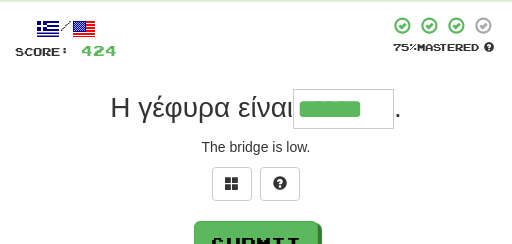 type on "******" 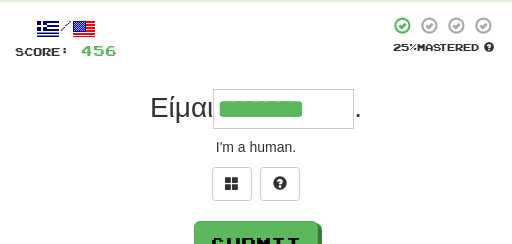 type on "********" 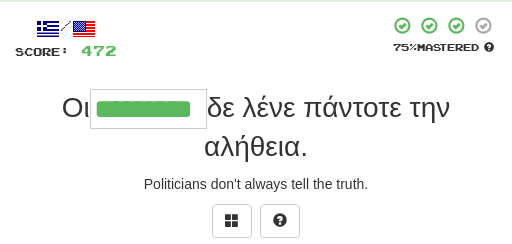 type on "*********" 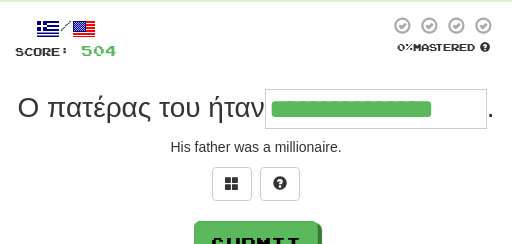 type on "**********" 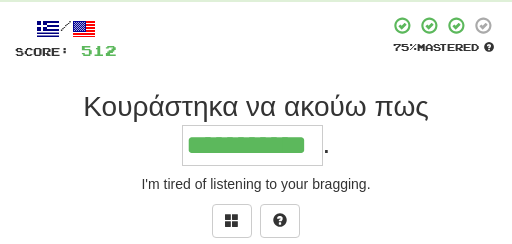 type on "**********" 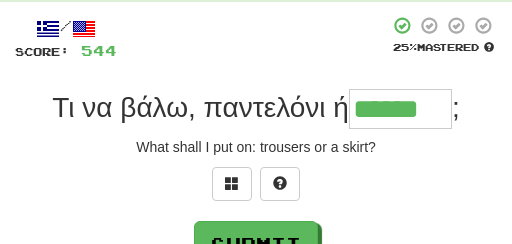 type on "******" 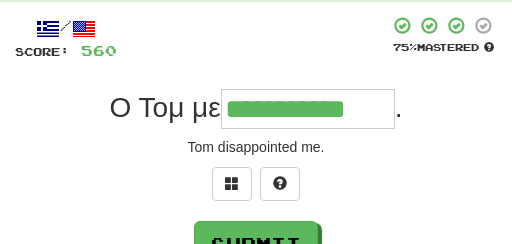 type on "**********" 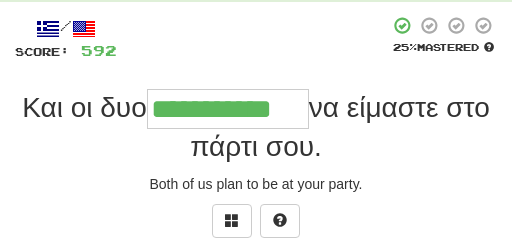 type on "**********" 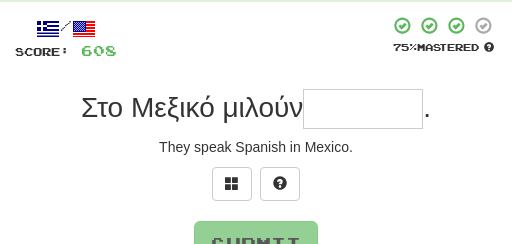 type on "*" 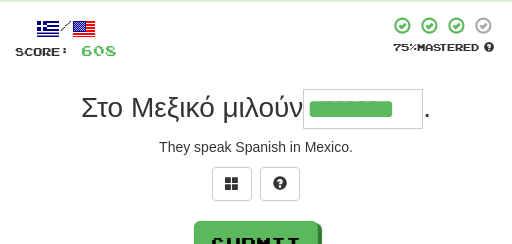 type on "********" 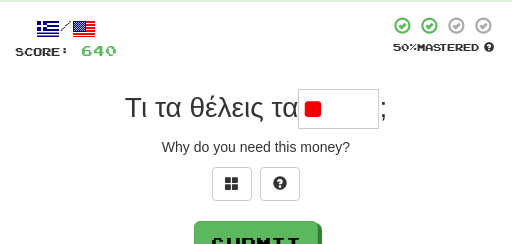 type on "*" 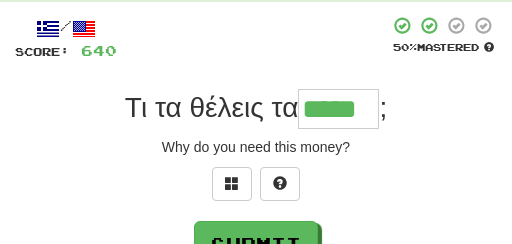 type on "*****" 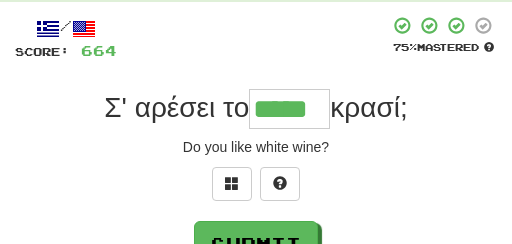 type on "*****" 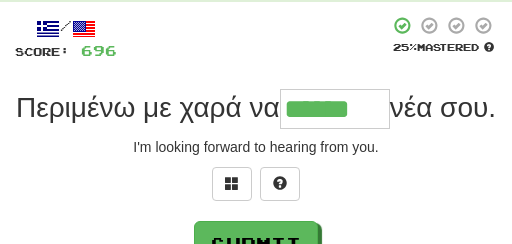 type on "******" 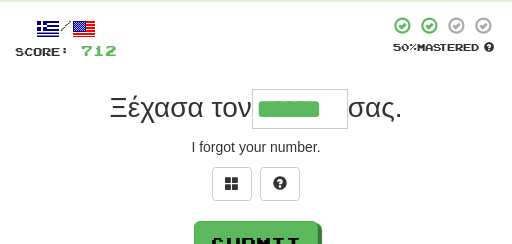 type on "******" 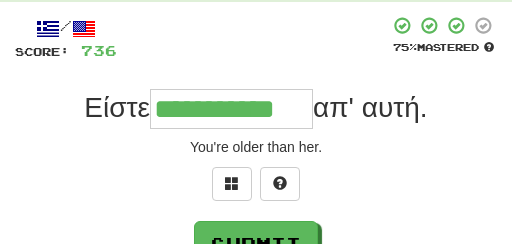 type on "**********" 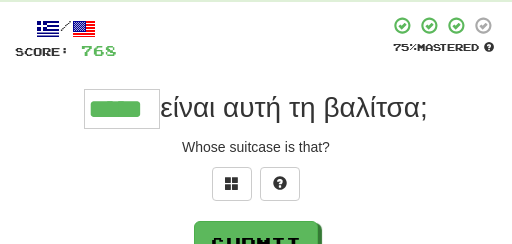 type on "*****" 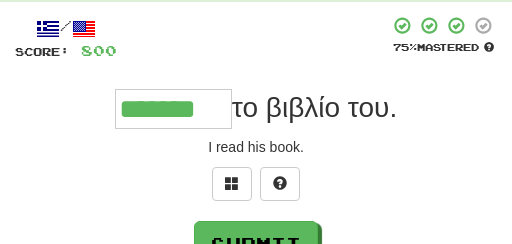 type on "*******" 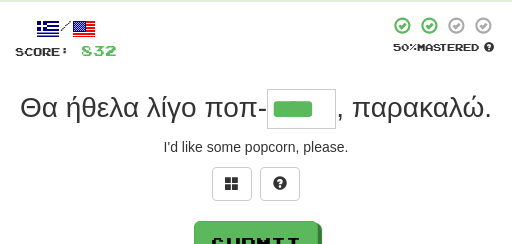 type on "****" 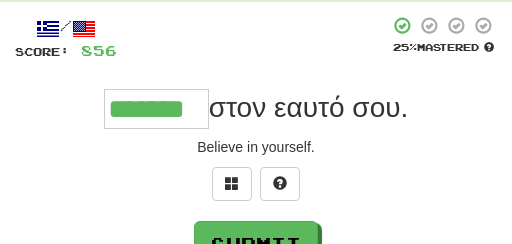 type on "*******" 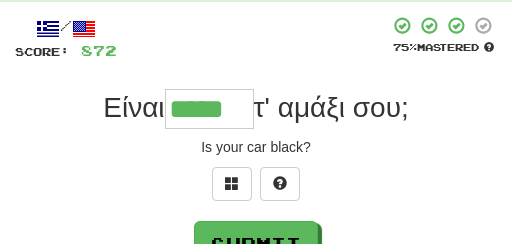 type on "*****" 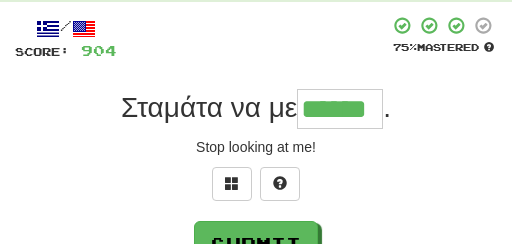 type on "******" 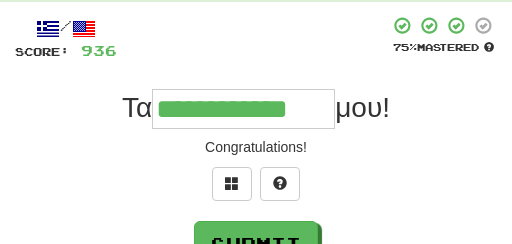 type on "**********" 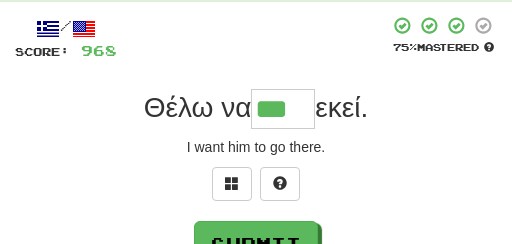 scroll, scrollTop: 0, scrollLeft: 1, axis: horizontal 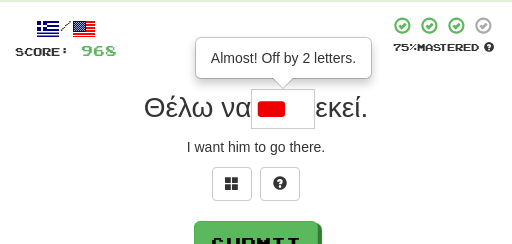 type on "****" 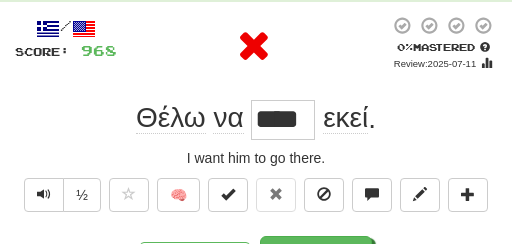 scroll, scrollTop: 0, scrollLeft: 0, axis: both 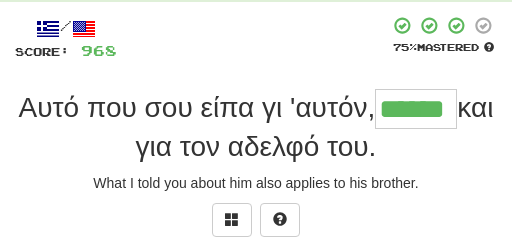 type on "******" 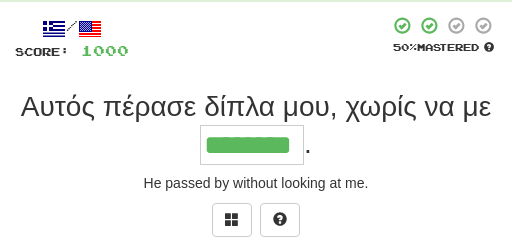 type on "********" 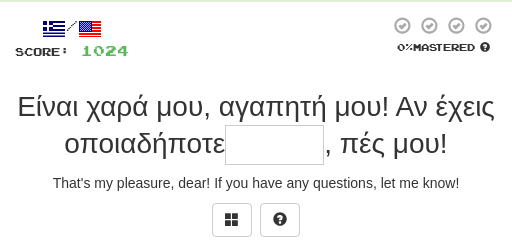 type on "*" 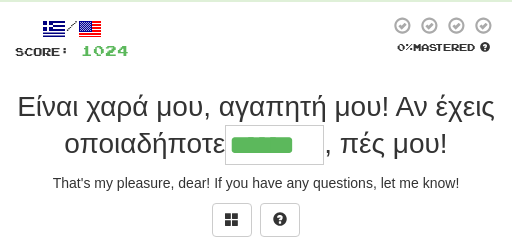 type on "******" 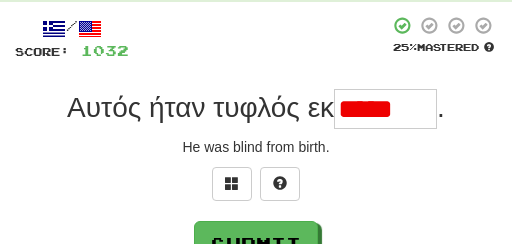type on "*******" 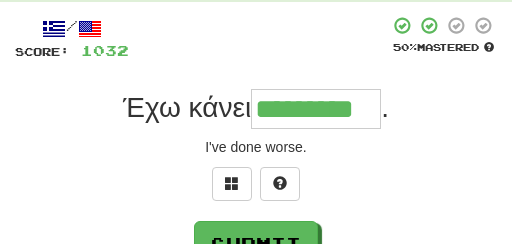 type on "*********" 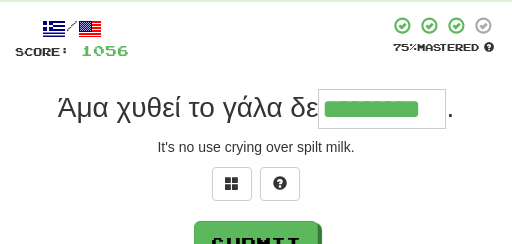 type on "*********" 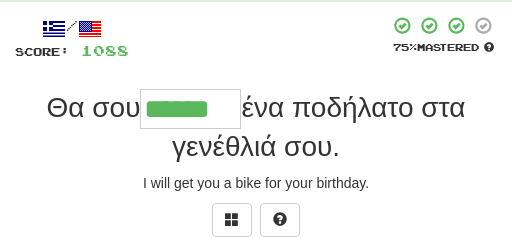 type on "******" 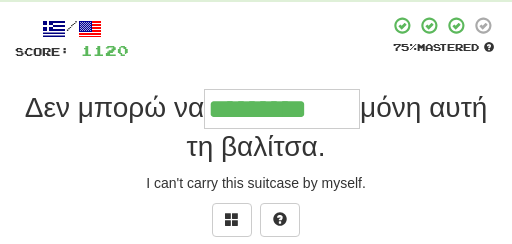 type on "*********" 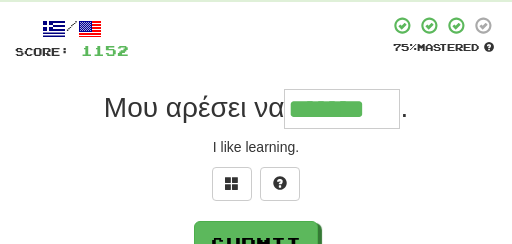 type on "*******" 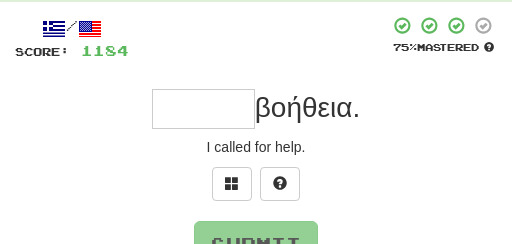 type on "*" 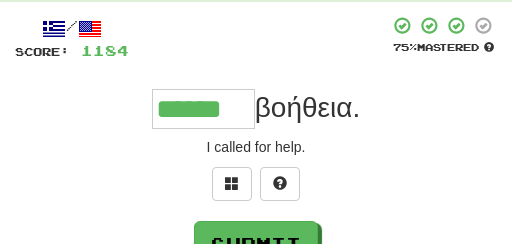 type on "******" 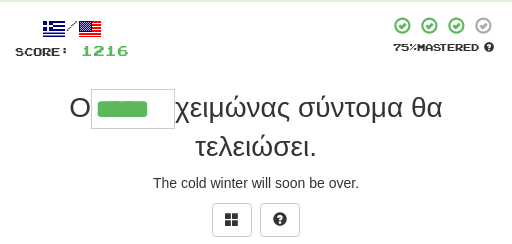 type on "*****" 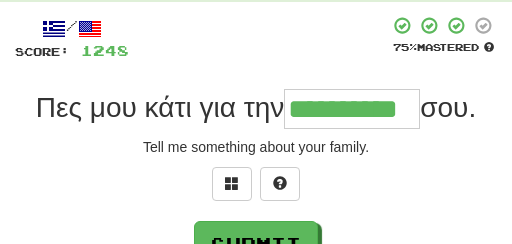 type on "**********" 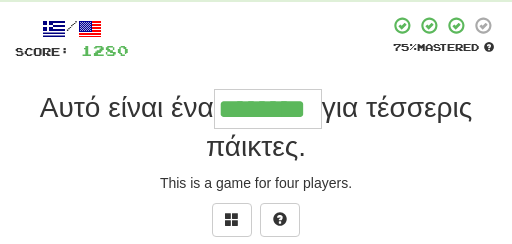 type on "********" 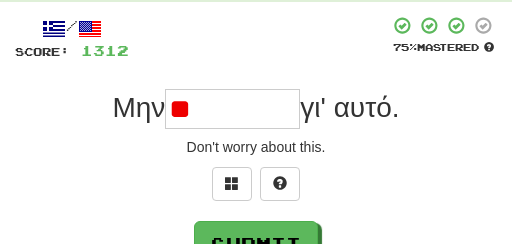 type on "*" 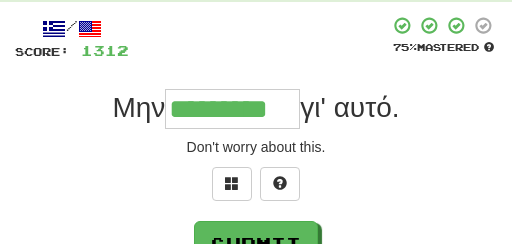 type on "*********" 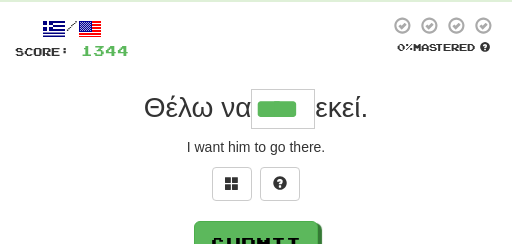type on "****" 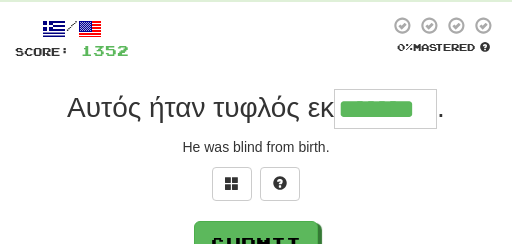 type on "*******" 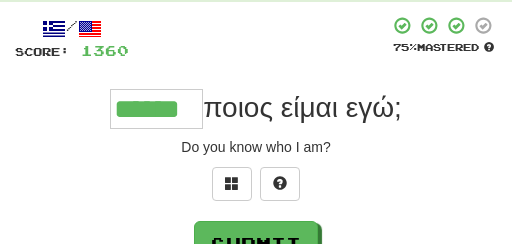 type on "******" 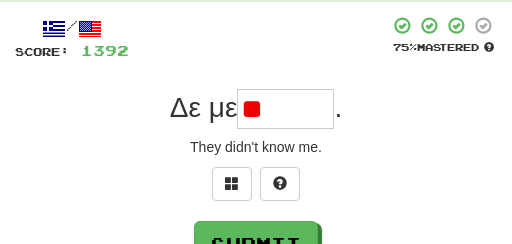 type on "*" 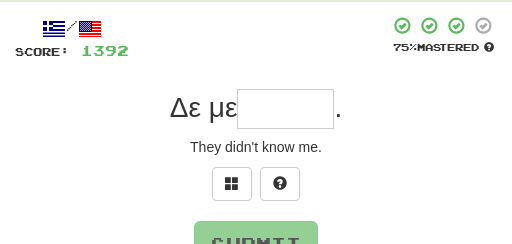 type on "*" 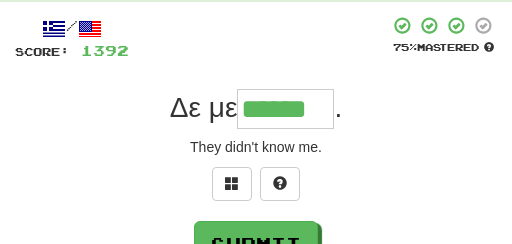 type on "******" 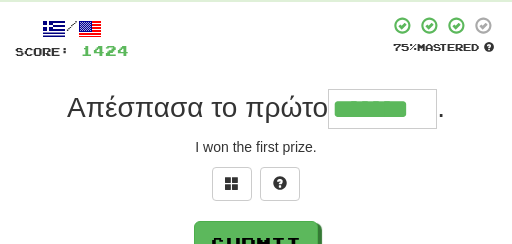 type on "*******" 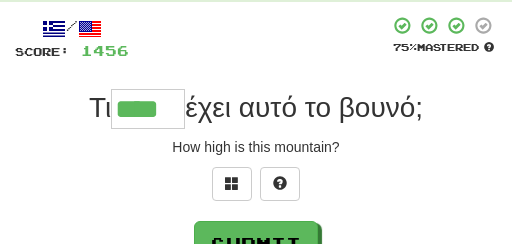 type on "****" 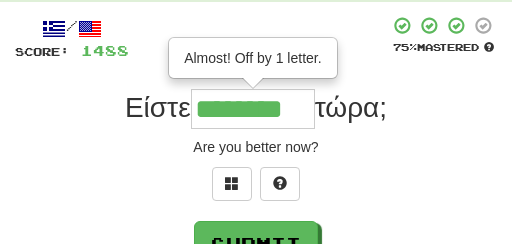 type on "********" 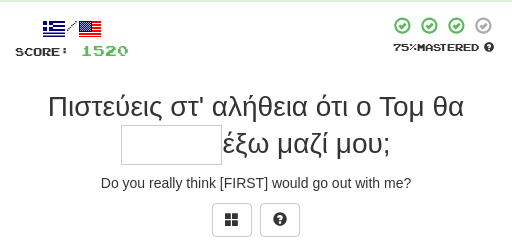 type on "*" 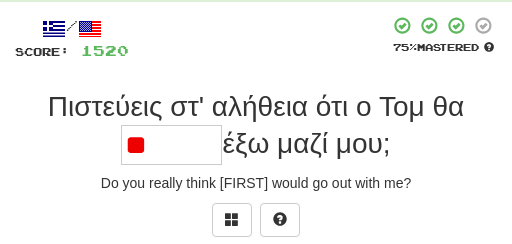 type on "*" 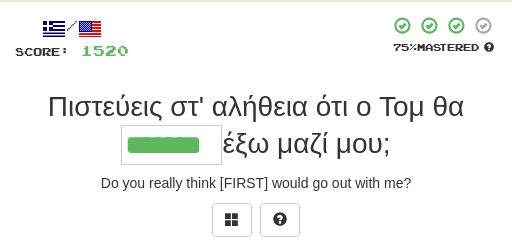 type on "*******" 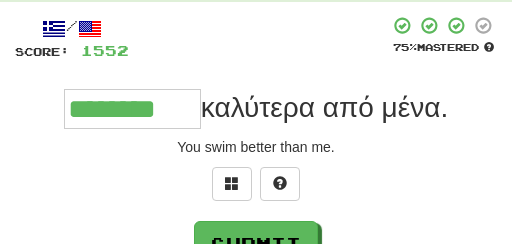 type on "********" 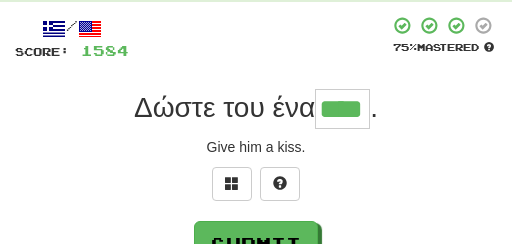 type on "****" 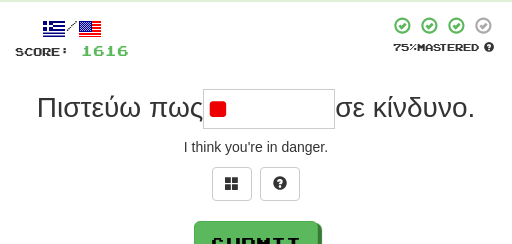 type on "*" 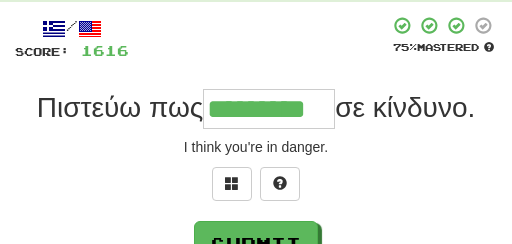 type on "*********" 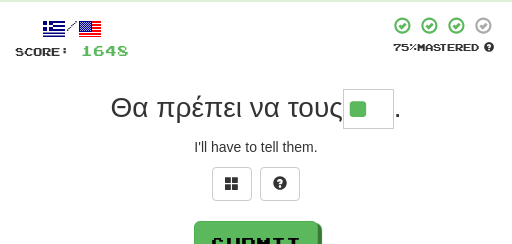 type on "**" 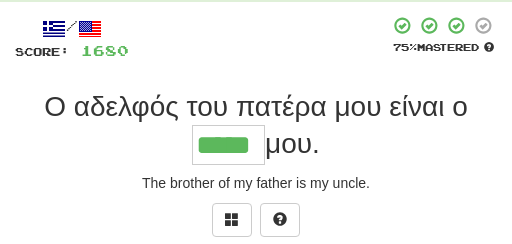type on "*****" 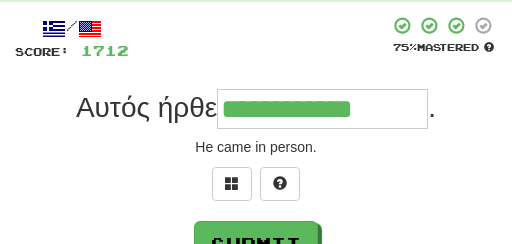 type on "**********" 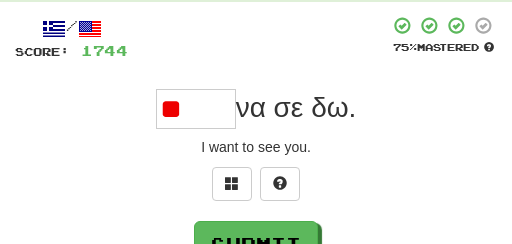 type on "*" 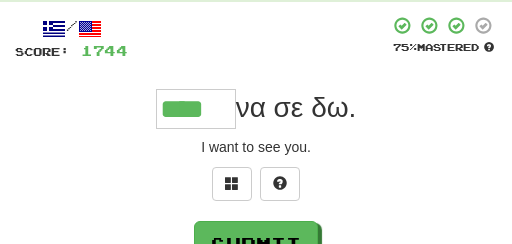 type on "****" 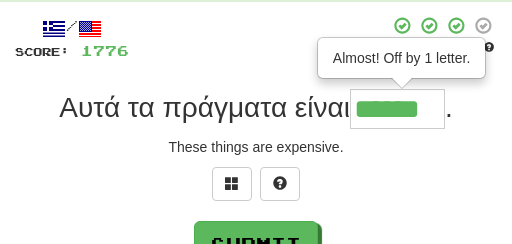 type on "******" 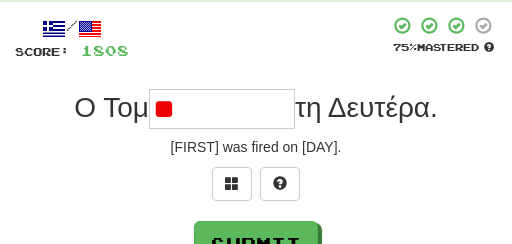 type on "*" 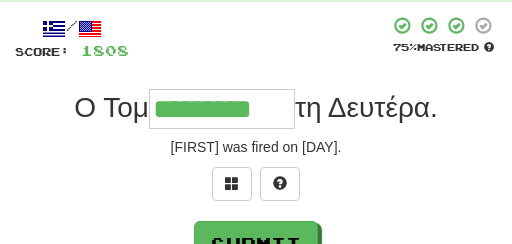 type on "*********" 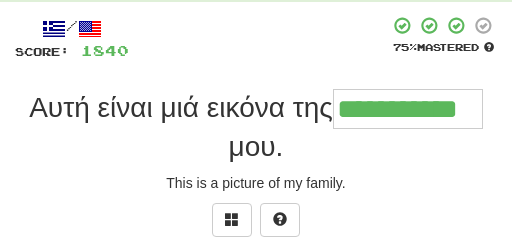 type on "**********" 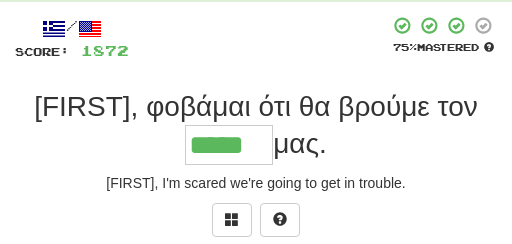 type on "*****" 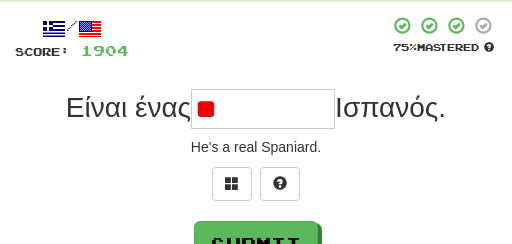 type on "*" 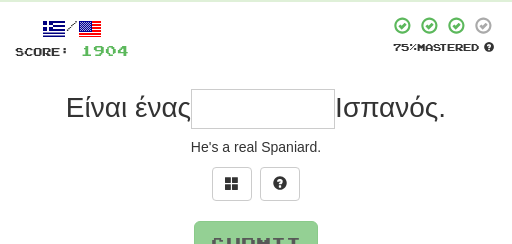 type on "*" 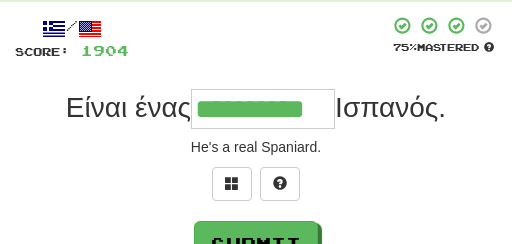 type on "**********" 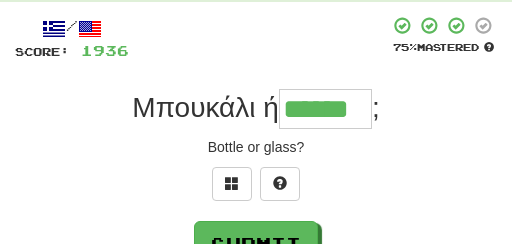 type on "******" 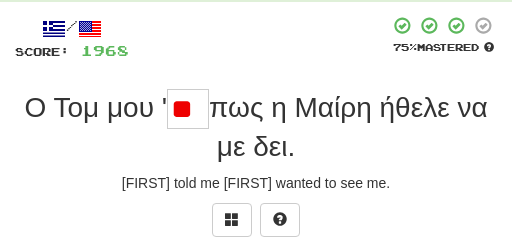 type on "*" 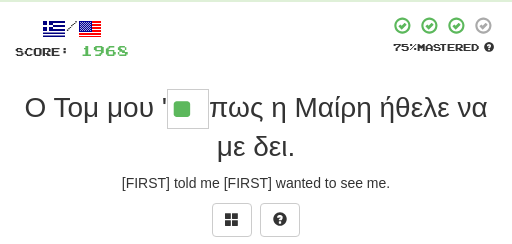 type on "**" 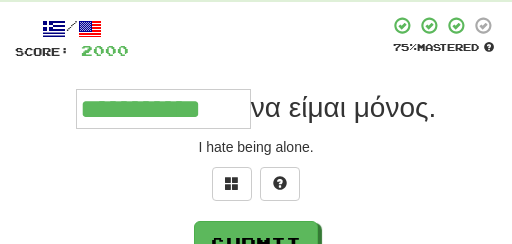 type on "**********" 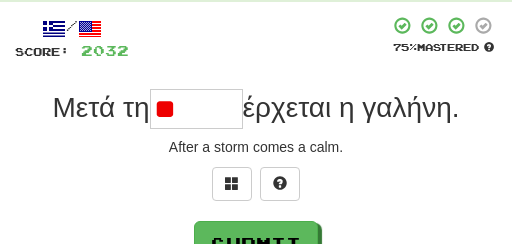 type on "*" 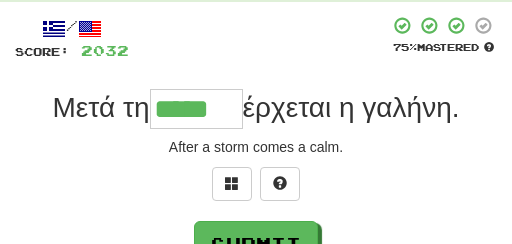 type on "*****" 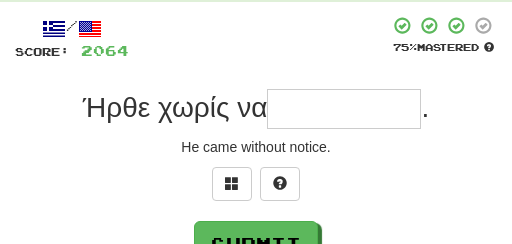 type on "*" 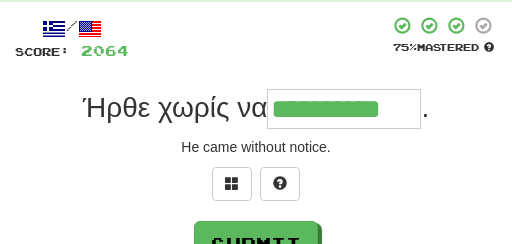 type on "**********" 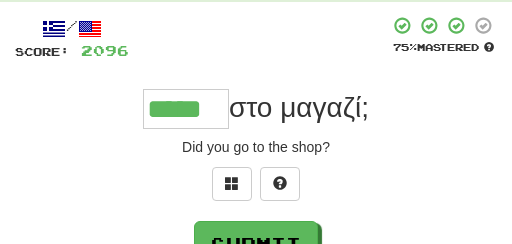 type on "*****" 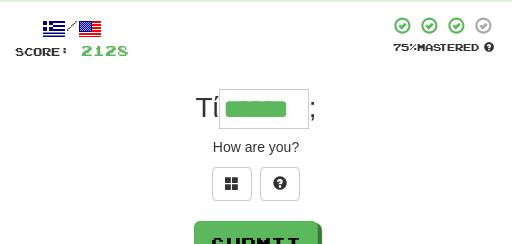 type on "******" 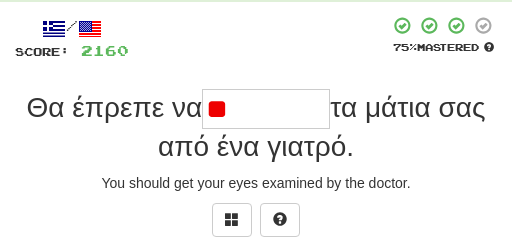 type on "*" 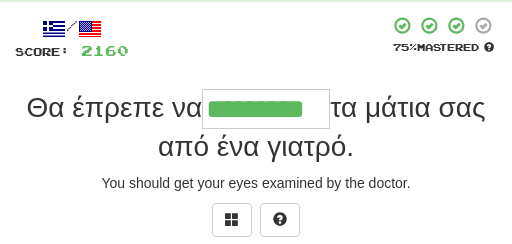 type on "*********" 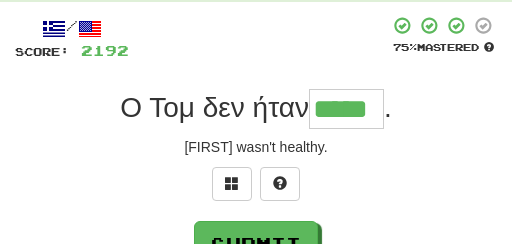 type on "*****" 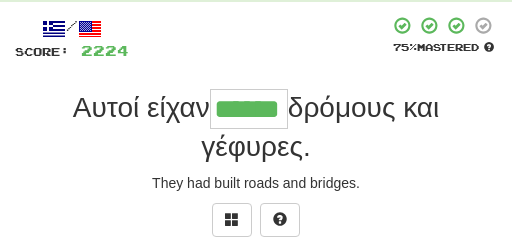 type on "******" 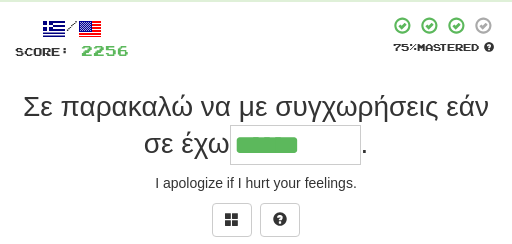 scroll, scrollTop: 0, scrollLeft: 0, axis: both 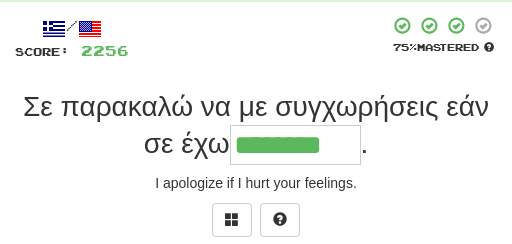 type on "********" 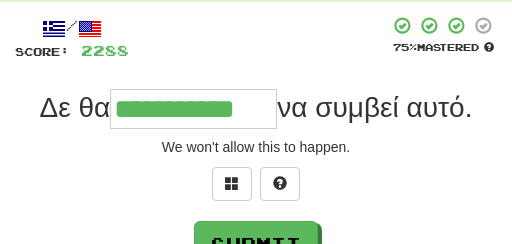type on "**********" 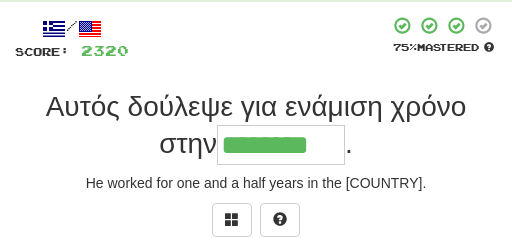 type on "********" 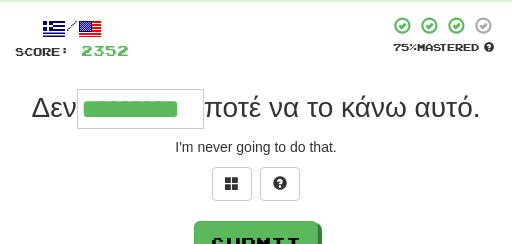 type on "*********" 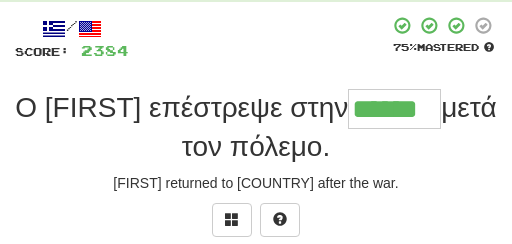 type on "******" 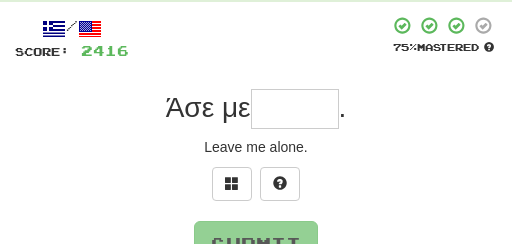type on "*" 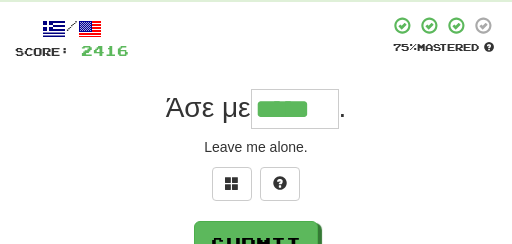 type on "*****" 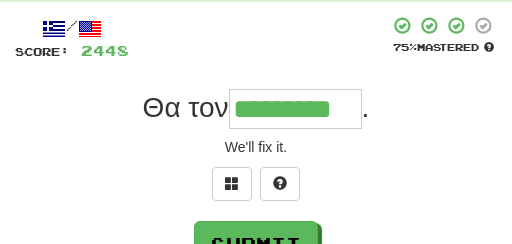 type on "*********" 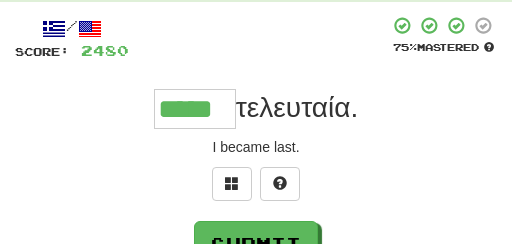 type on "*****" 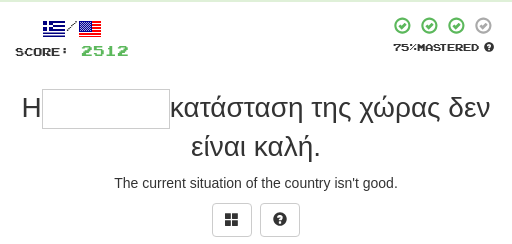 type on "*" 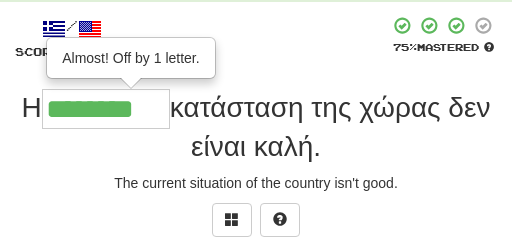 type on "********" 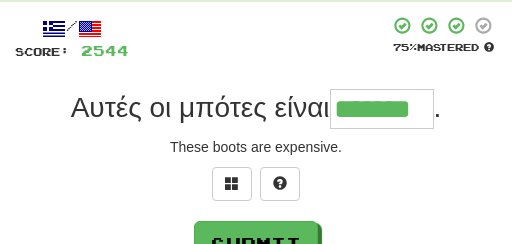 type on "*******" 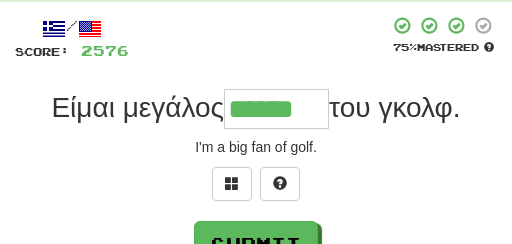 type on "******" 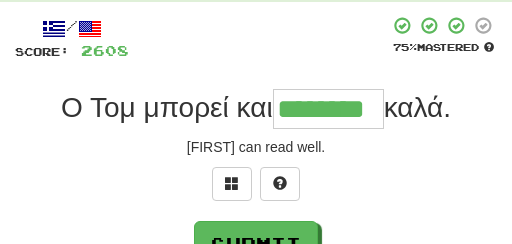 type on "********" 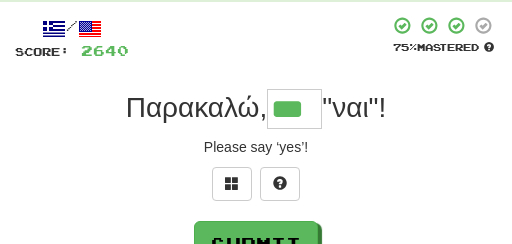 type on "***" 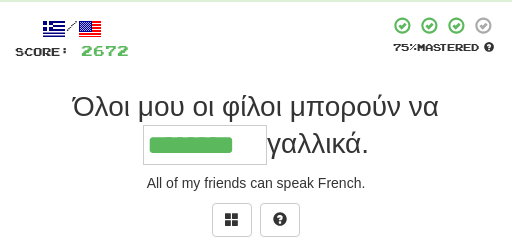type on "********" 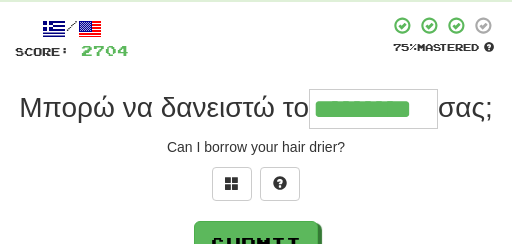 type on "*********" 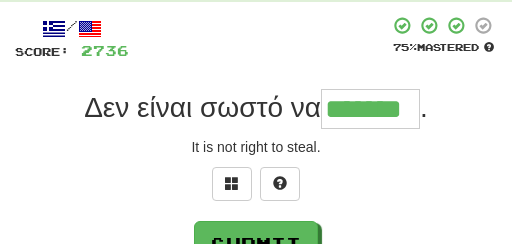 type on "*******" 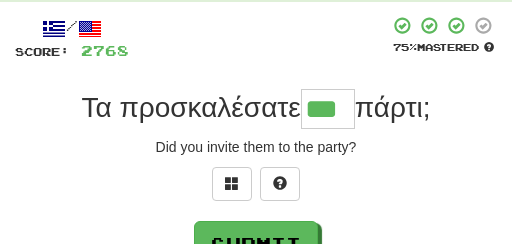 type on "***" 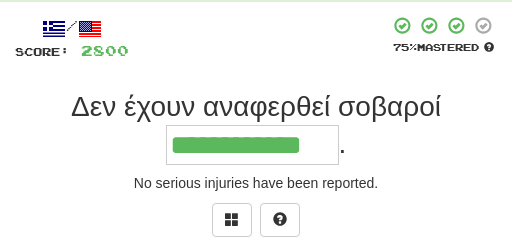 type on "**********" 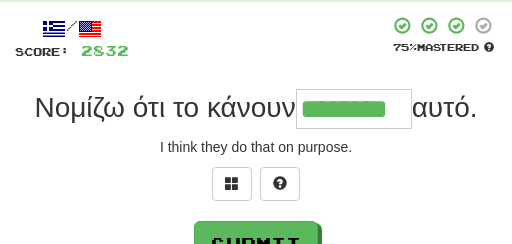 type on "********" 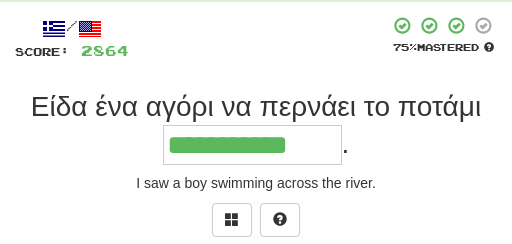 type on "**********" 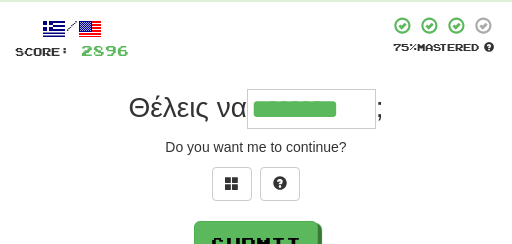 type on "********" 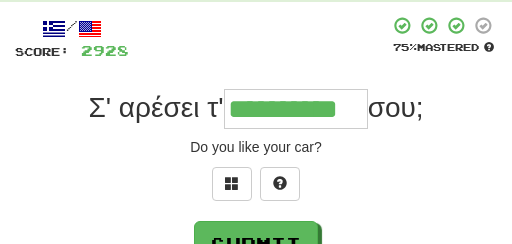 type on "**********" 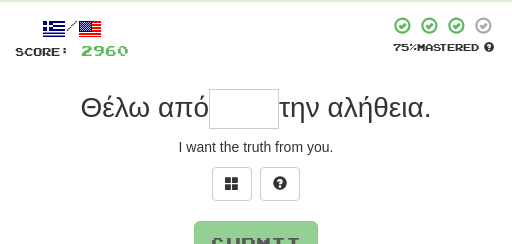 type on "*" 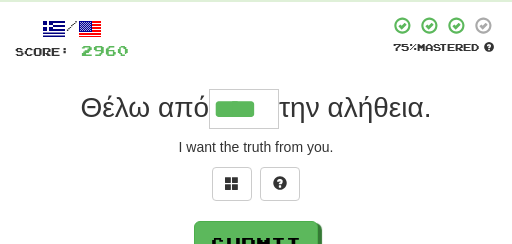 type on "****" 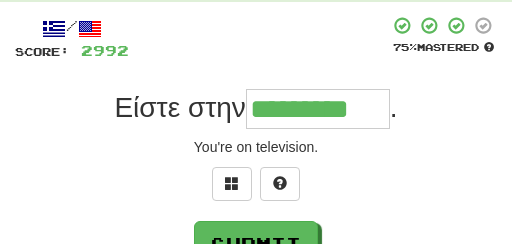 type on "*********" 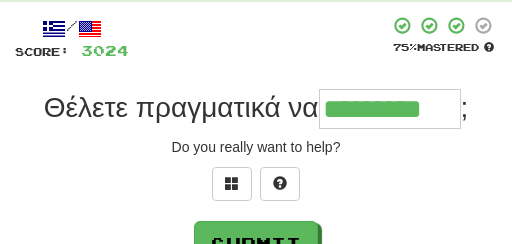 type on "*********" 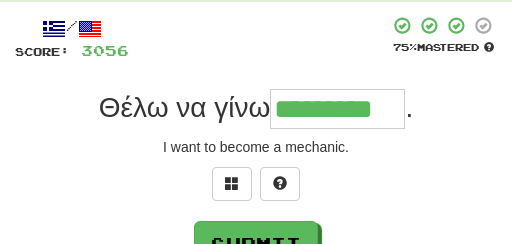 type on "*********" 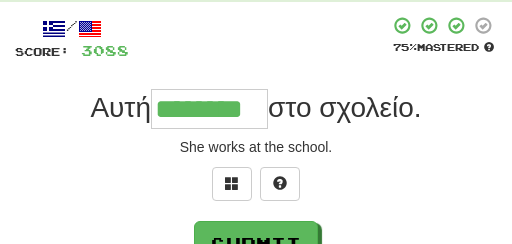 type on "********" 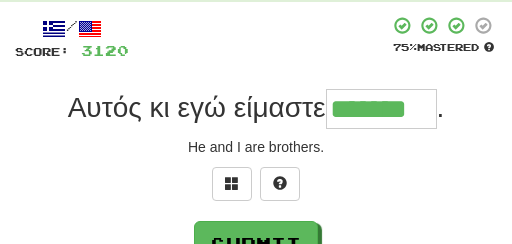type on "*******" 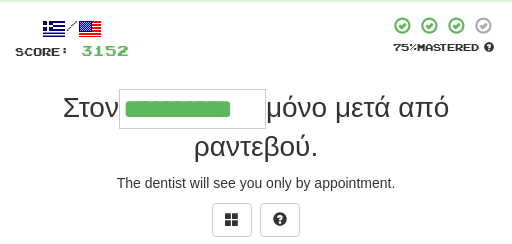 type on "**********" 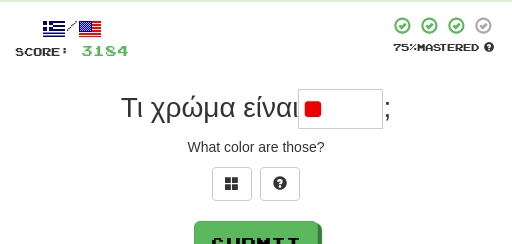 type on "*" 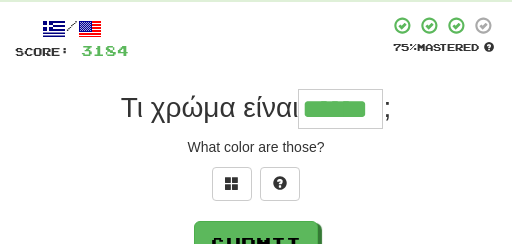 type on "******" 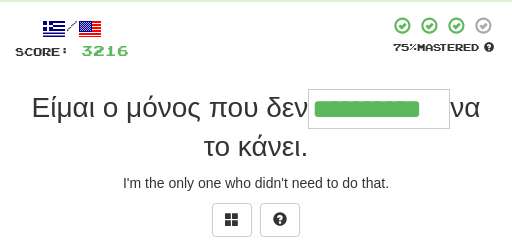 type on "**********" 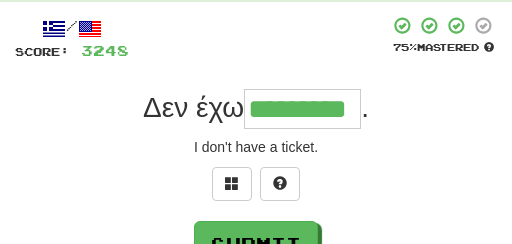 type on "*********" 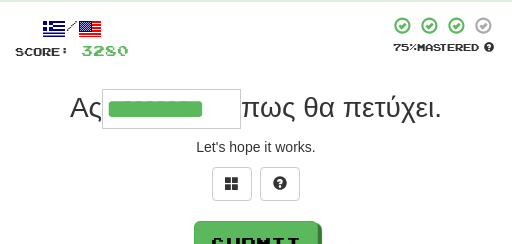 type on "*********" 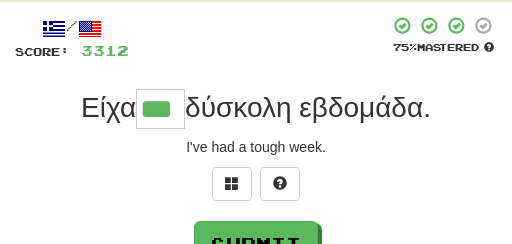type on "***" 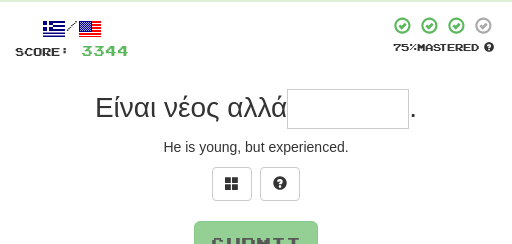 type on "*" 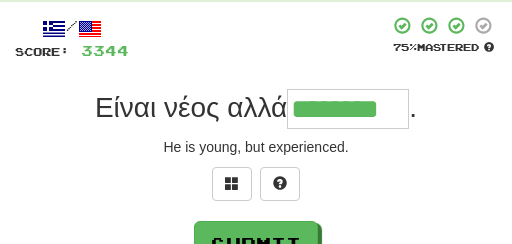 type on "********" 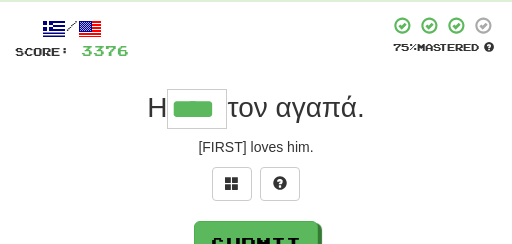 type on "****" 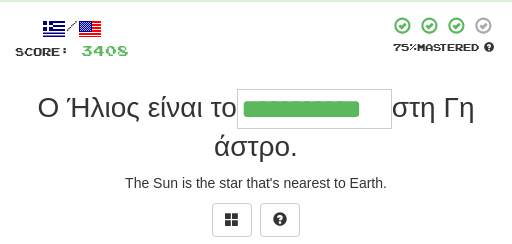 type on "**********" 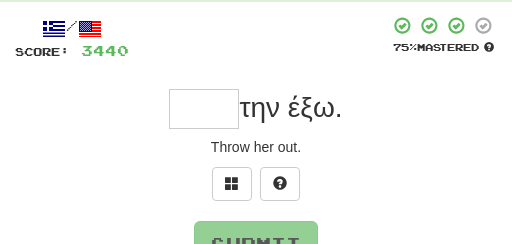 type on "*" 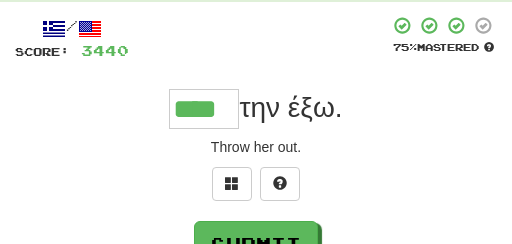 type on "****" 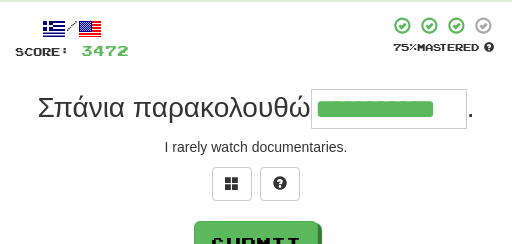 type on "**********" 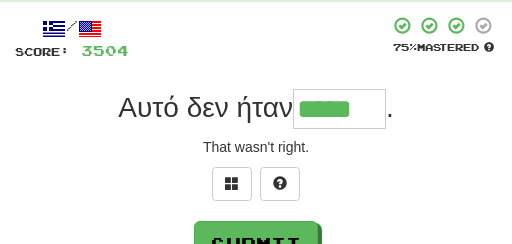 type on "*****" 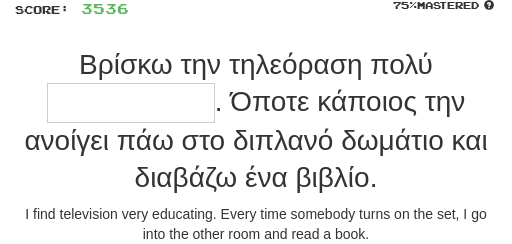 scroll, scrollTop: 135, scrollLeft: 0, axis: vertical 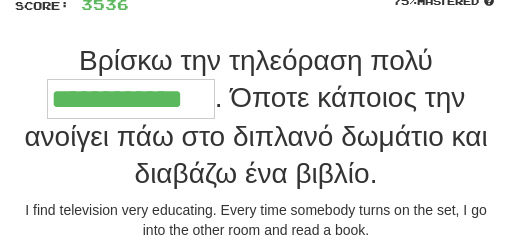 type on "**********" 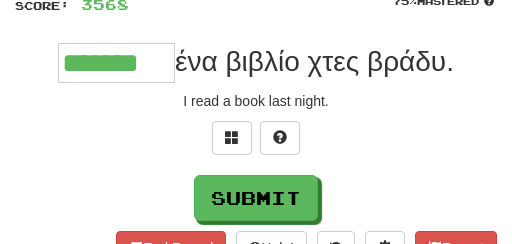 type on "*******" 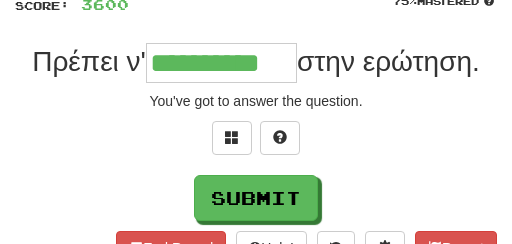 type on "**********" 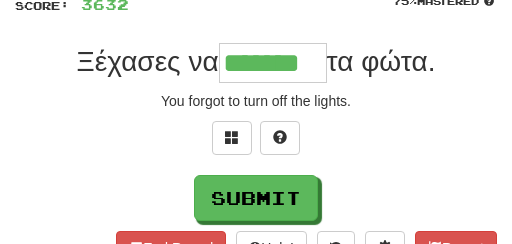 type on "*******" 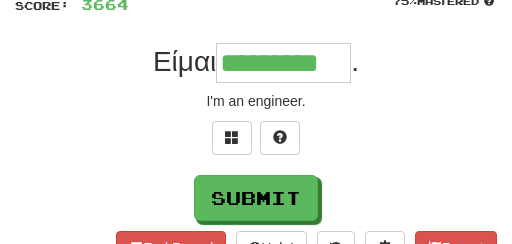type on "*********" 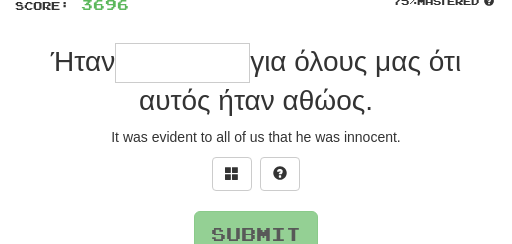 type on "*" 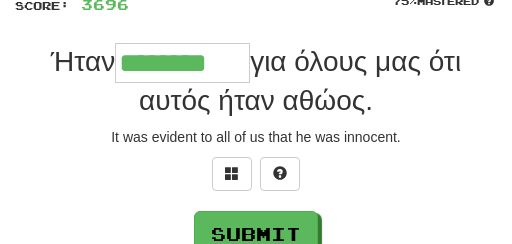 type on "********" 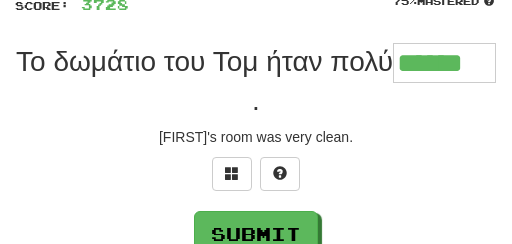 type on "******" 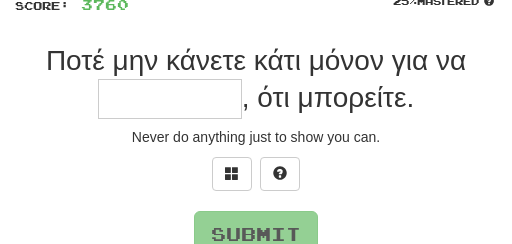 type on "*" 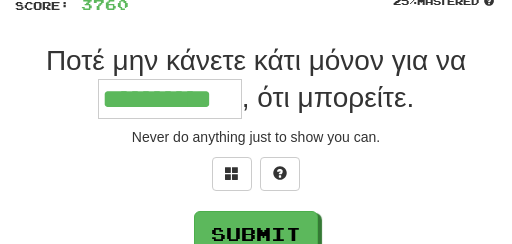 type on "**********" 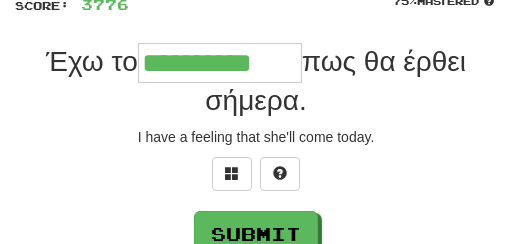 type on "**********" 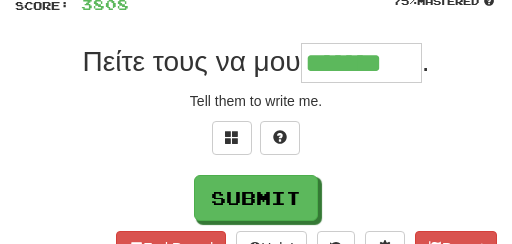 type on "*******" 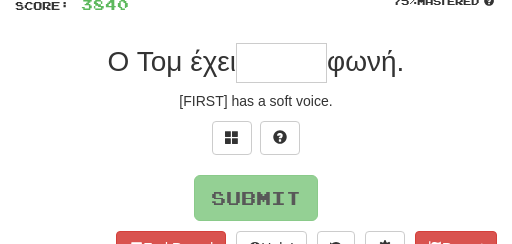 type on "*" 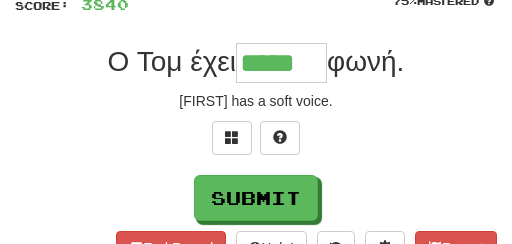 type on "*****" 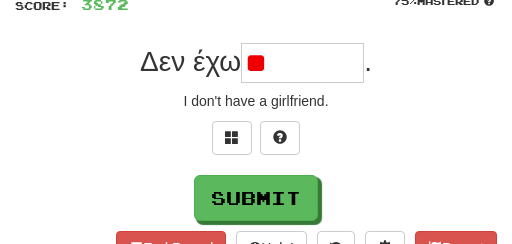 type on "*" 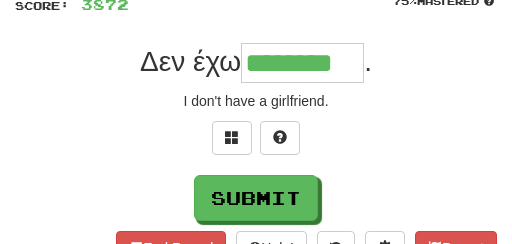 type on "********" 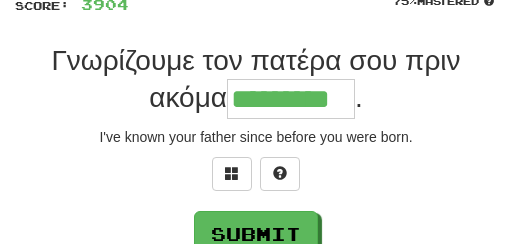 type on "*********" 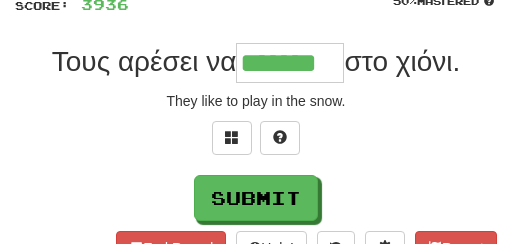 type on "*******" 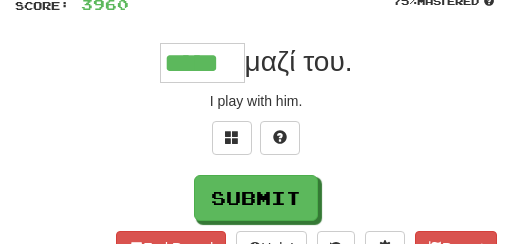 type on "*****" 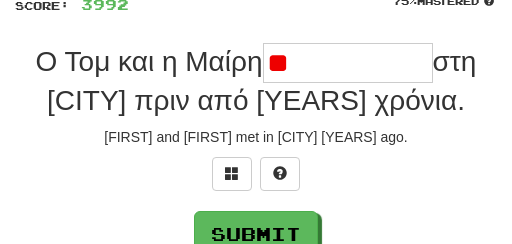 type on "*" 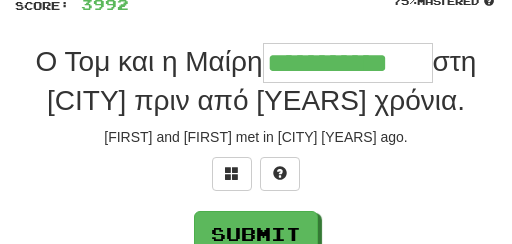 type on "**********" 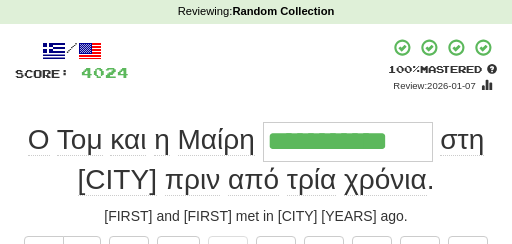 scroll, scrollTop: 68, scrollLeft: 0, axis: vertical 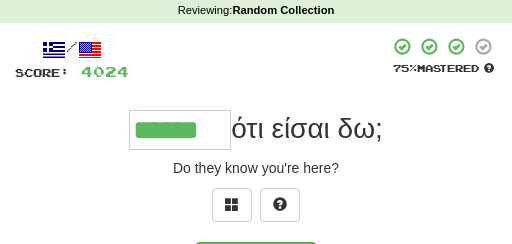 type on "******" 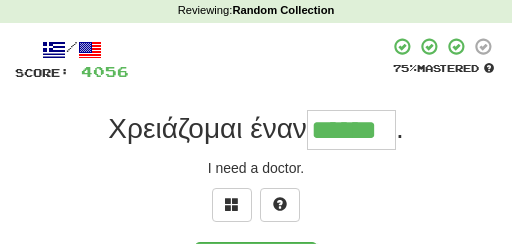 type on "******" 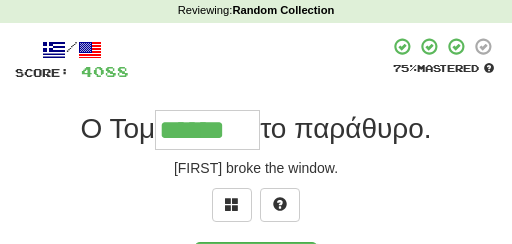 type on "******" 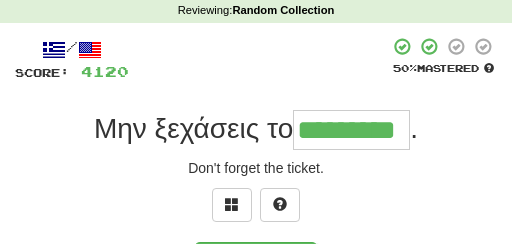 type on "*********" 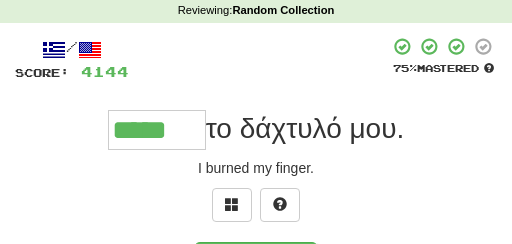type on "*****" 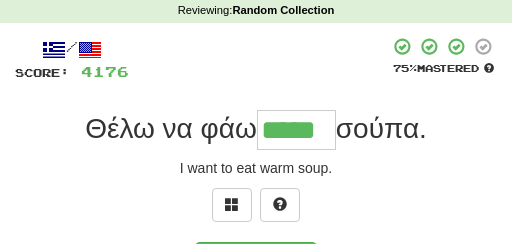 type on "*****" 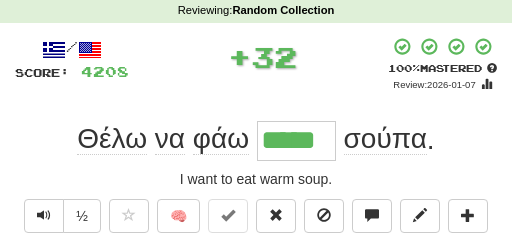 scroll, scrollTop: 0, scrollLeft: 0, axis: both 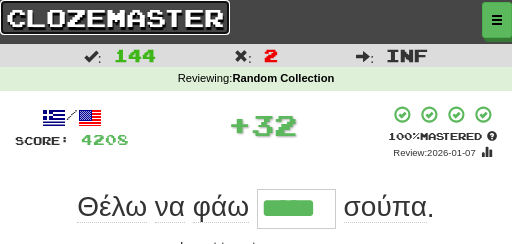 click on "clozemaster" at bounding box center (115, 17) 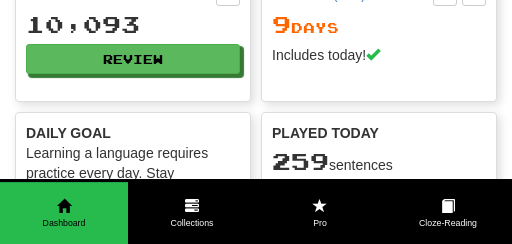scroll, scrollTop: 85, scrollLeft: 0, axis: vertical 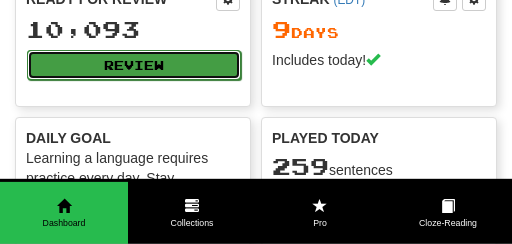 click on "Review" at bounding box center [134, 65] 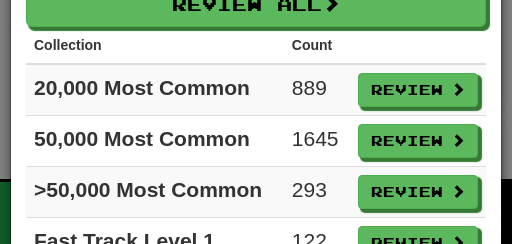 scroll, scrollTop: 0, scrollLeft: 0, axis: both 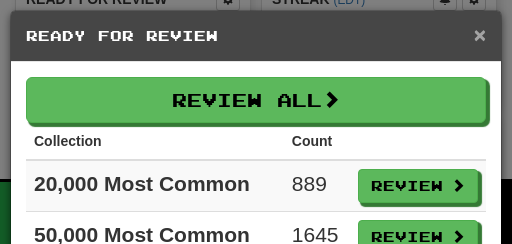 click on "×" at bounding box center (480, 34) 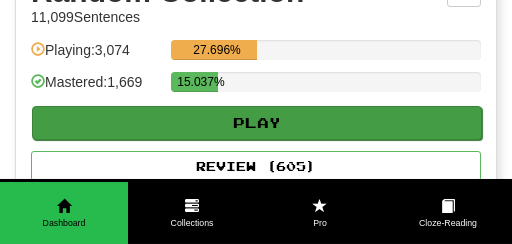 scroll, scrollTop: 5857, scrollLeft: 0, axis: vertical 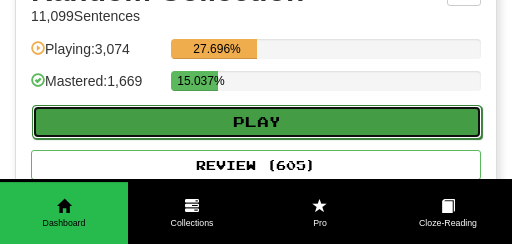 click on "Play" at bounding box center [257, 122] 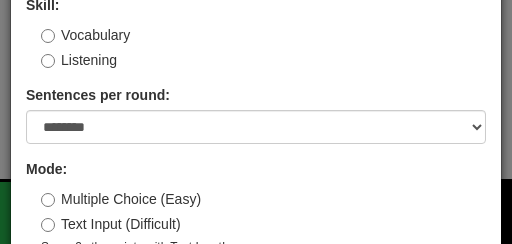 scroll, scrollTop: 118, scrollLeft: 0, axis: vertical 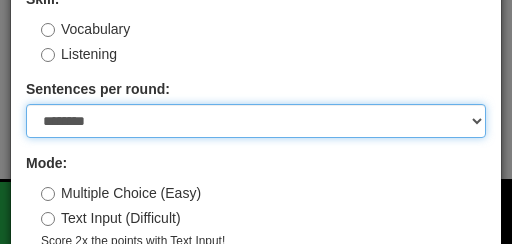select on "**" 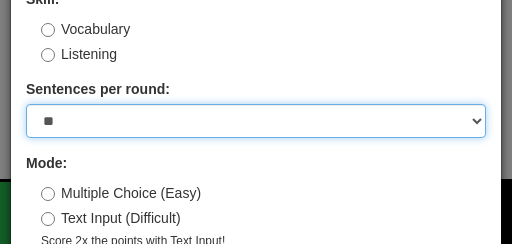 click on "**" at bounding box center [0, 0] 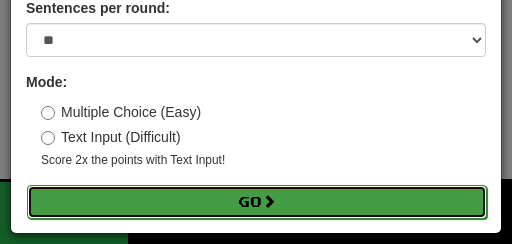 click on "Go" at bounding box center (257, 202) 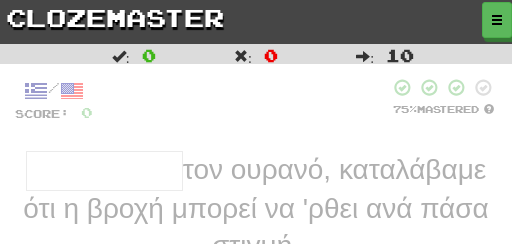 scroll, scrollTop: 0, scrollLeft: 0, axis: both 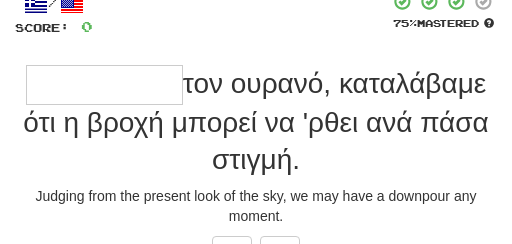 type on "*" 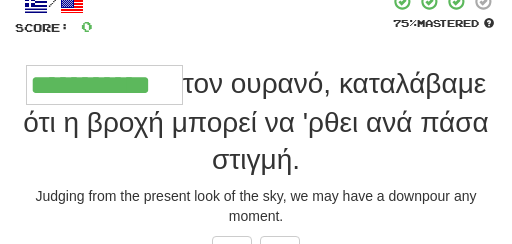 type on "**********" 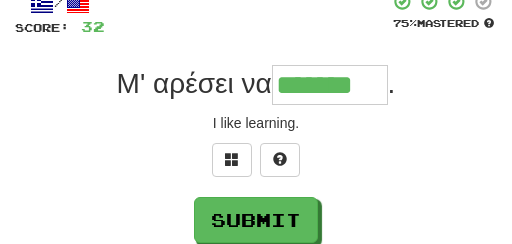 type on "*******" 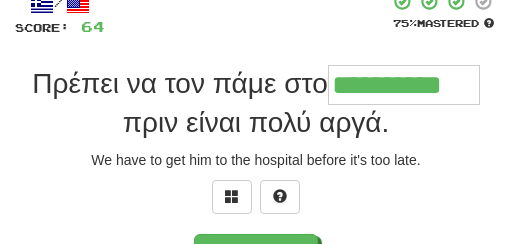 type on "**********" 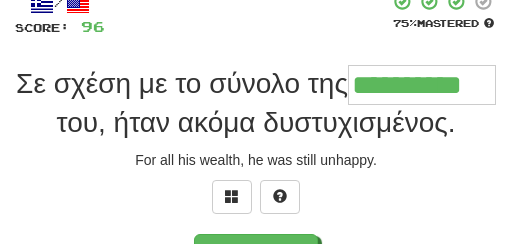 type on "**********" 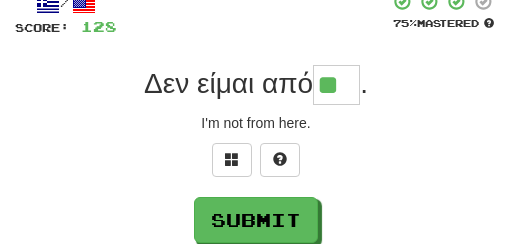 type on "**" 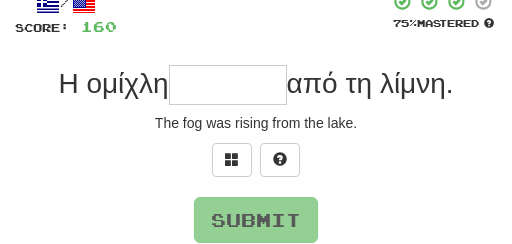 type on "*" 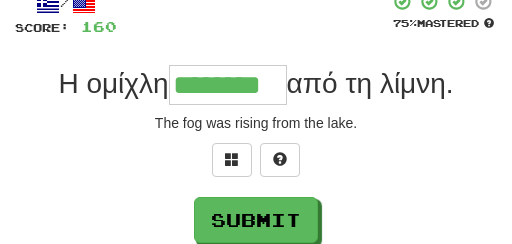 type on "********" 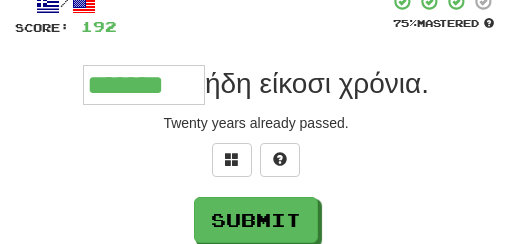 type on "*******" 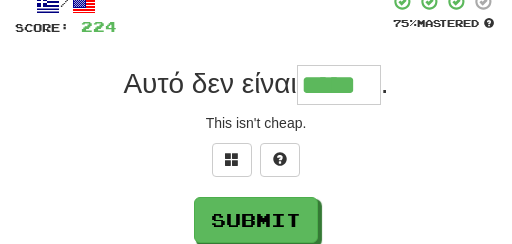 type on "*****" 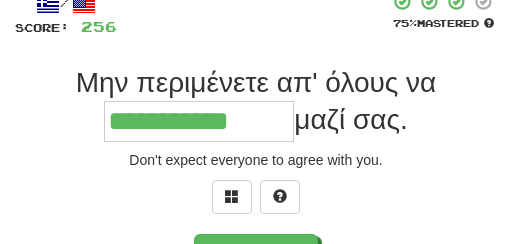 type on "**********" 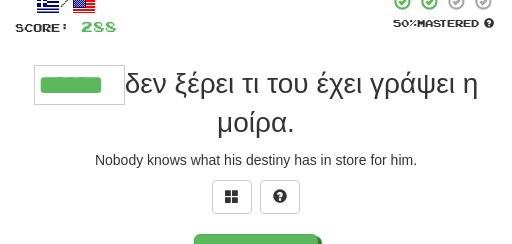 type on "******" 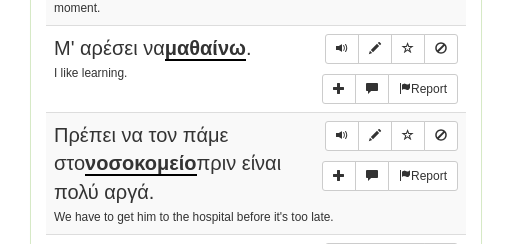 scroll, scrollTop: 1215, scrollLeft: 0, axis: vertical 